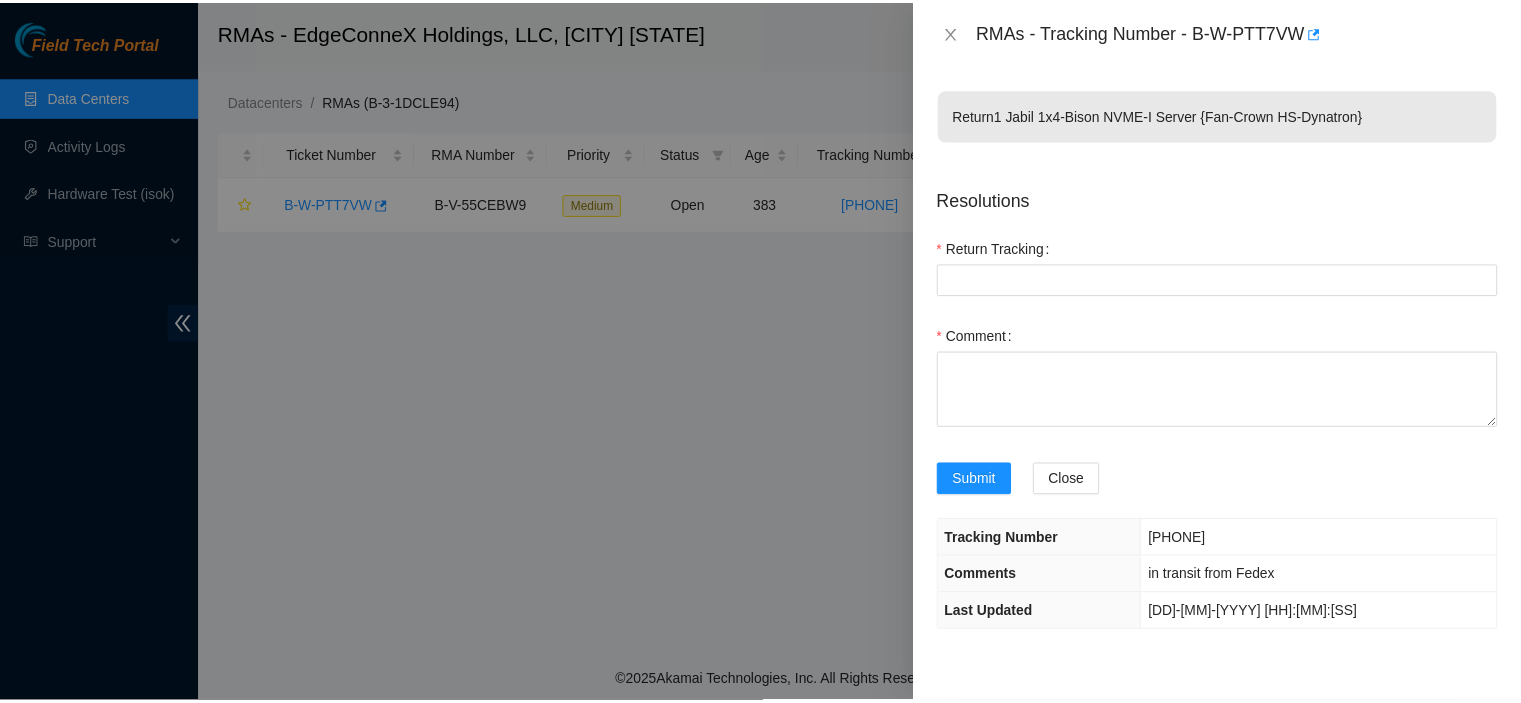 scroll, scrollTop: 0, scrollLeft: 0, axis: both 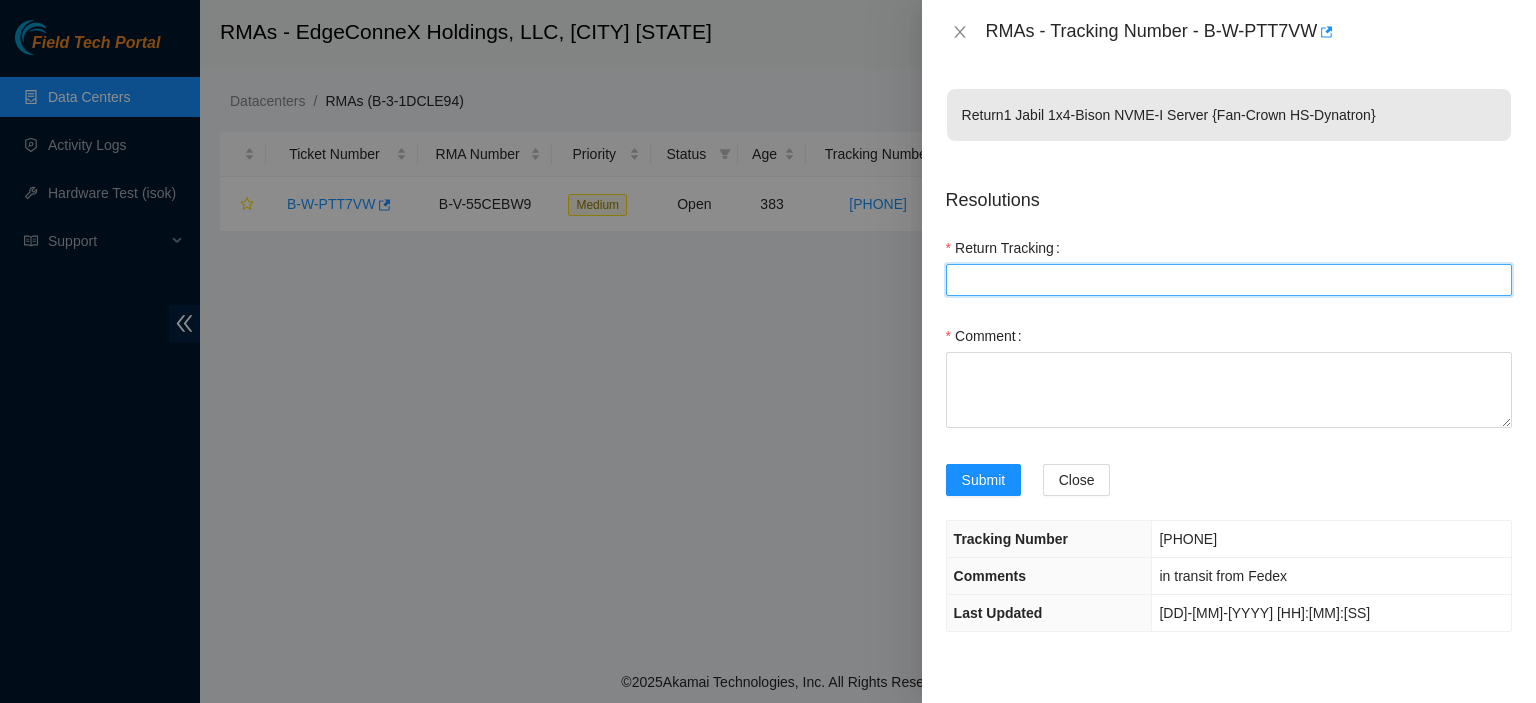 click on "Return Tracking" at bounding box center (1229, 280) 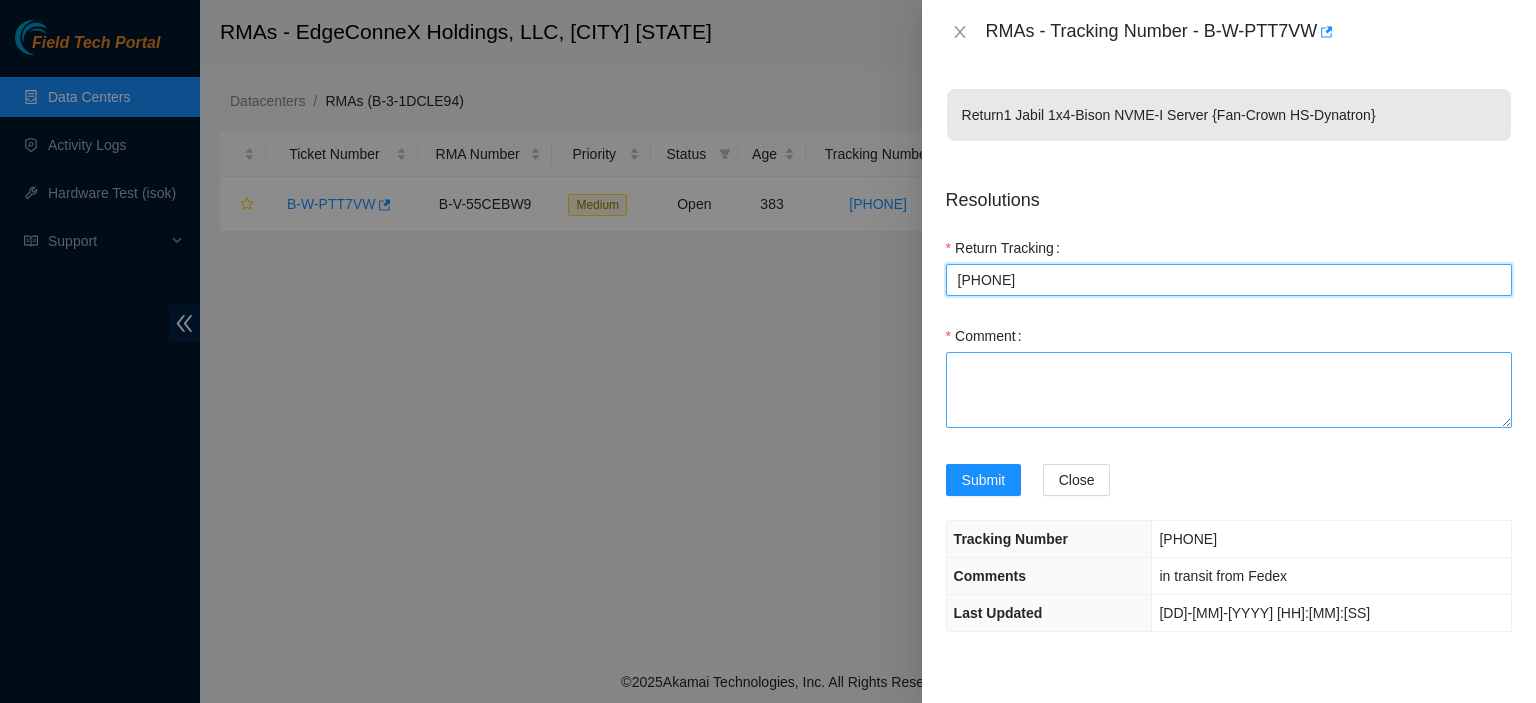 type on "[PHONE]" 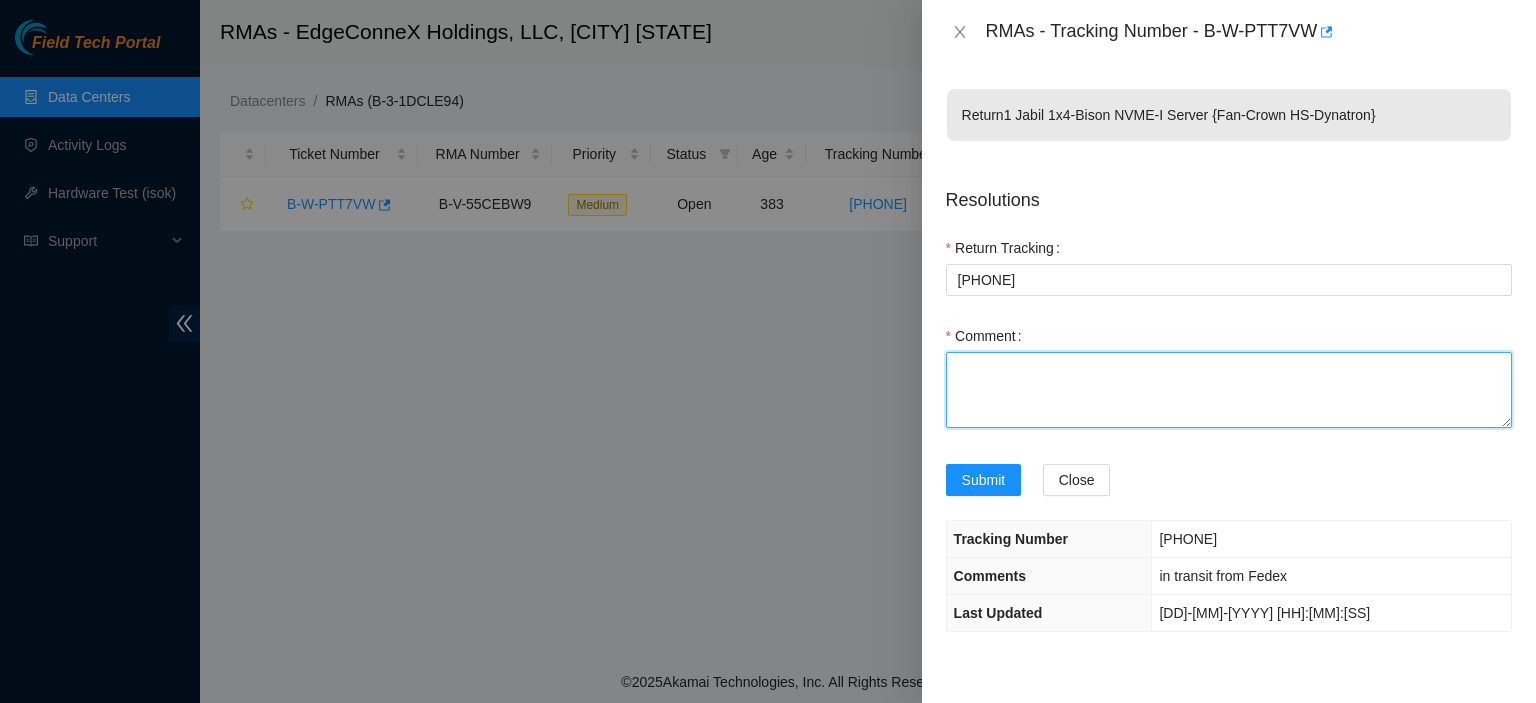 click on "Comment" at bounding box center [1229, 390] 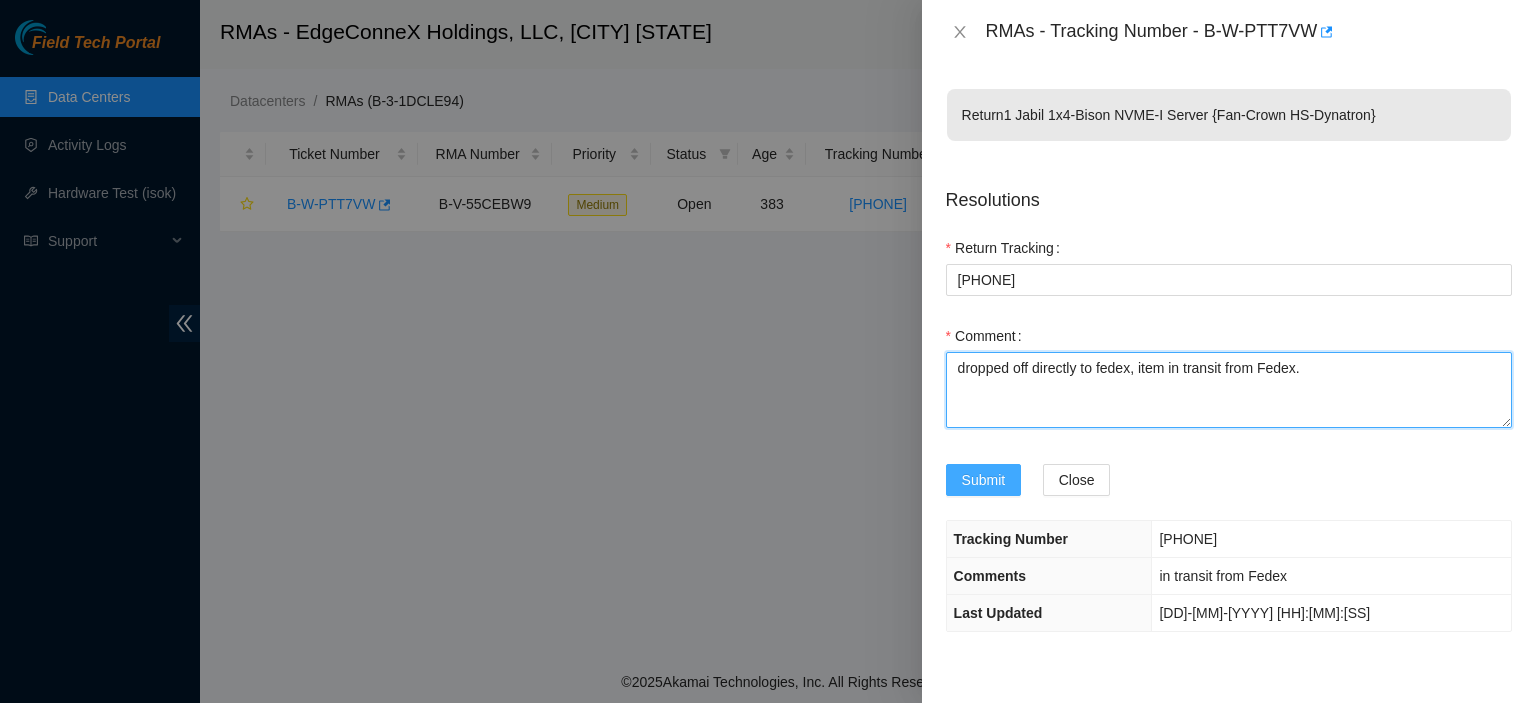 type on "dropped off directly to fedex, item in transit from Fedex." 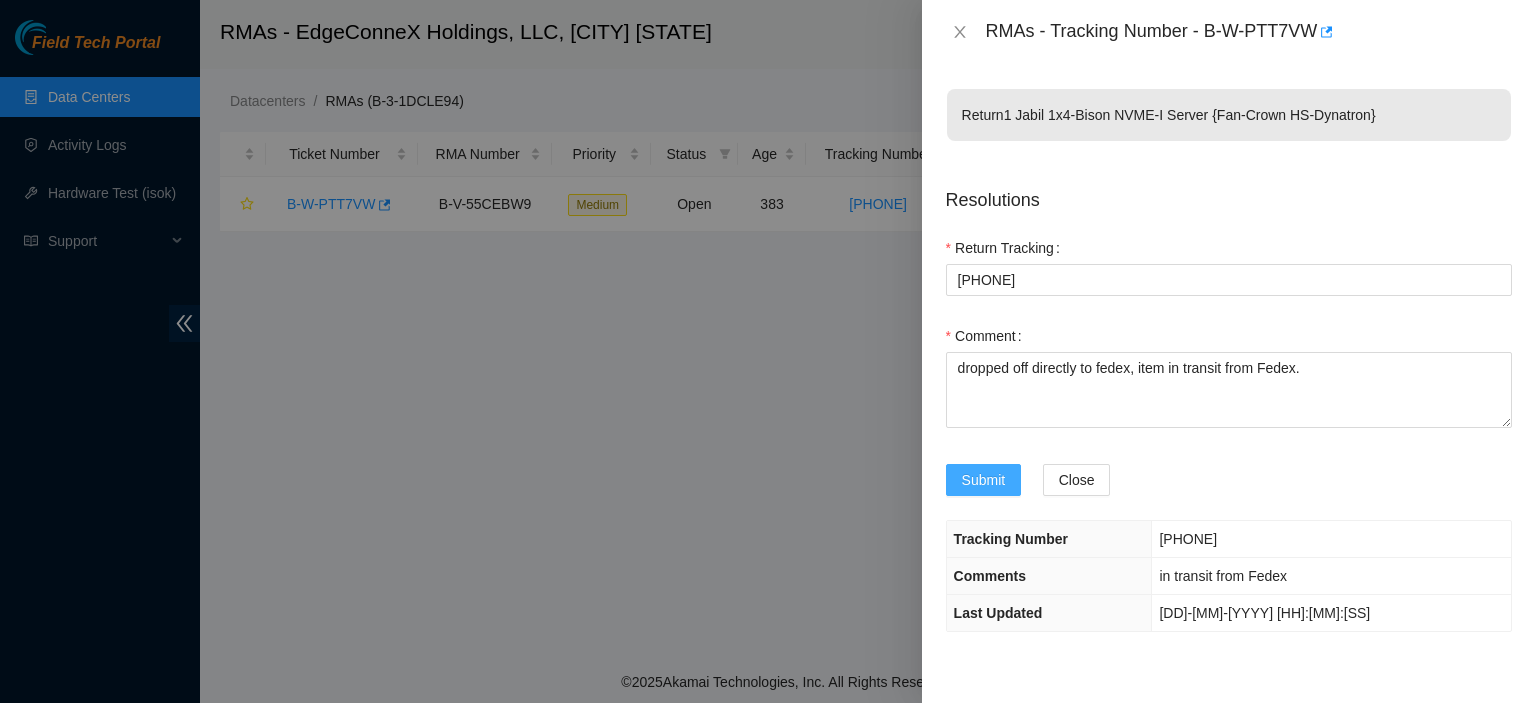 click on "Submit" at bounding box center [984, 480] 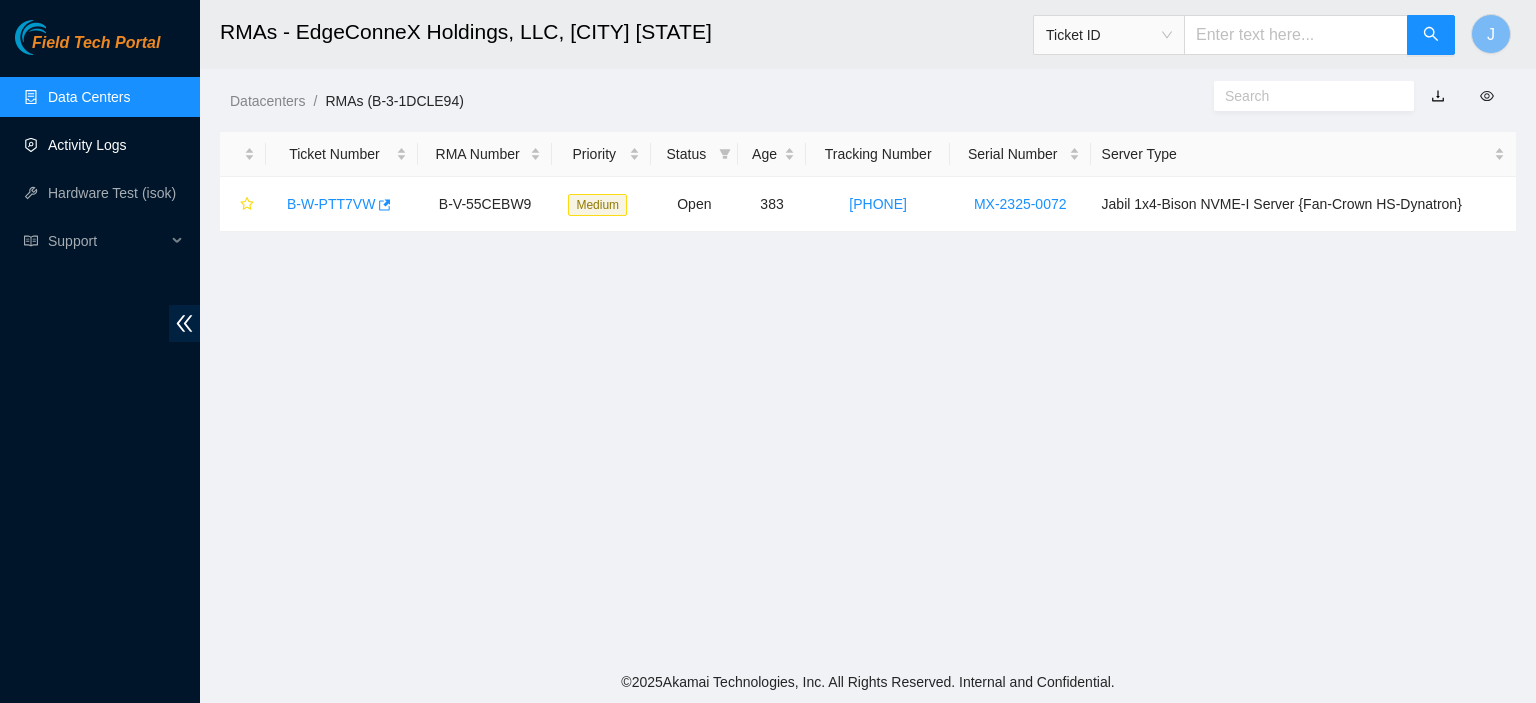 click on "Activity Logs" at bounding box center [87, 145] 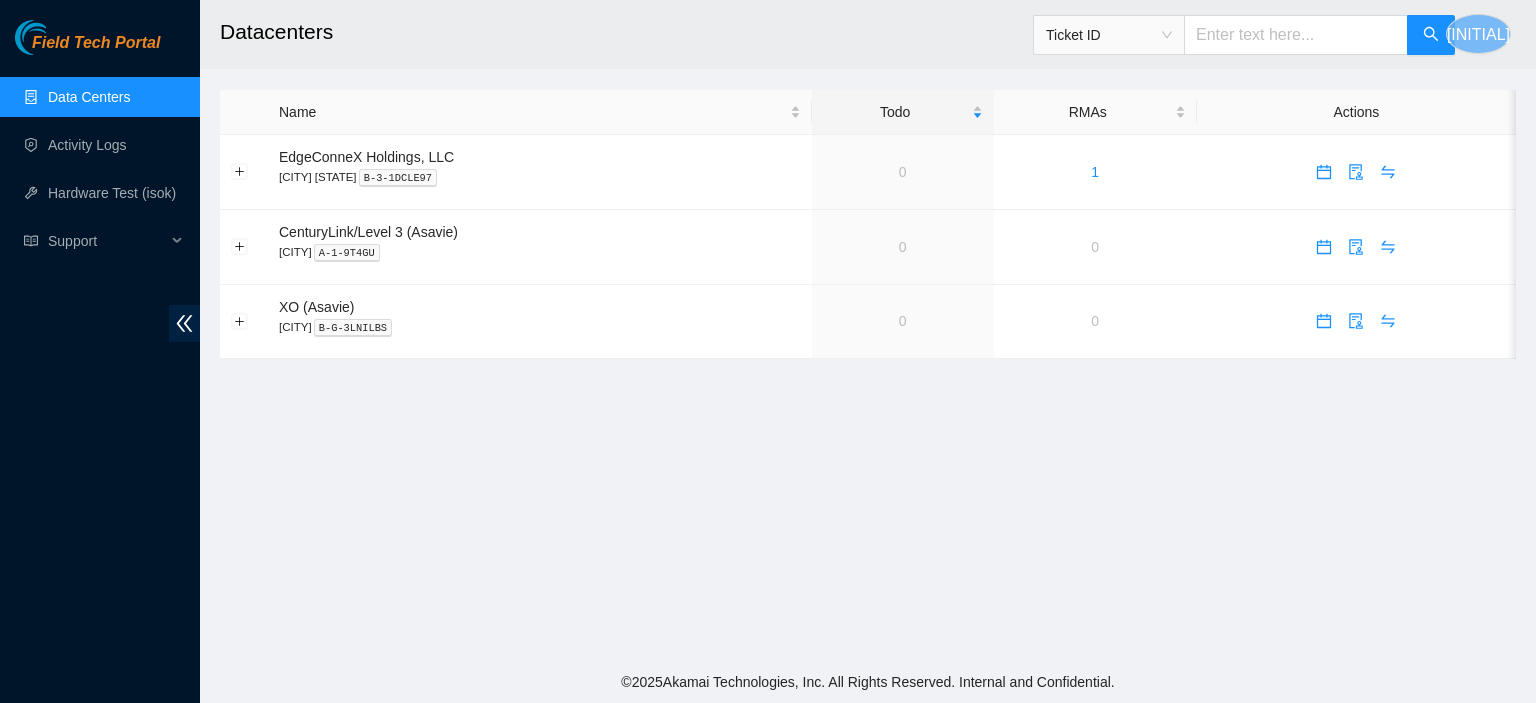 scroll, scrollTop: 0, scrollLeft: 0, axis: both 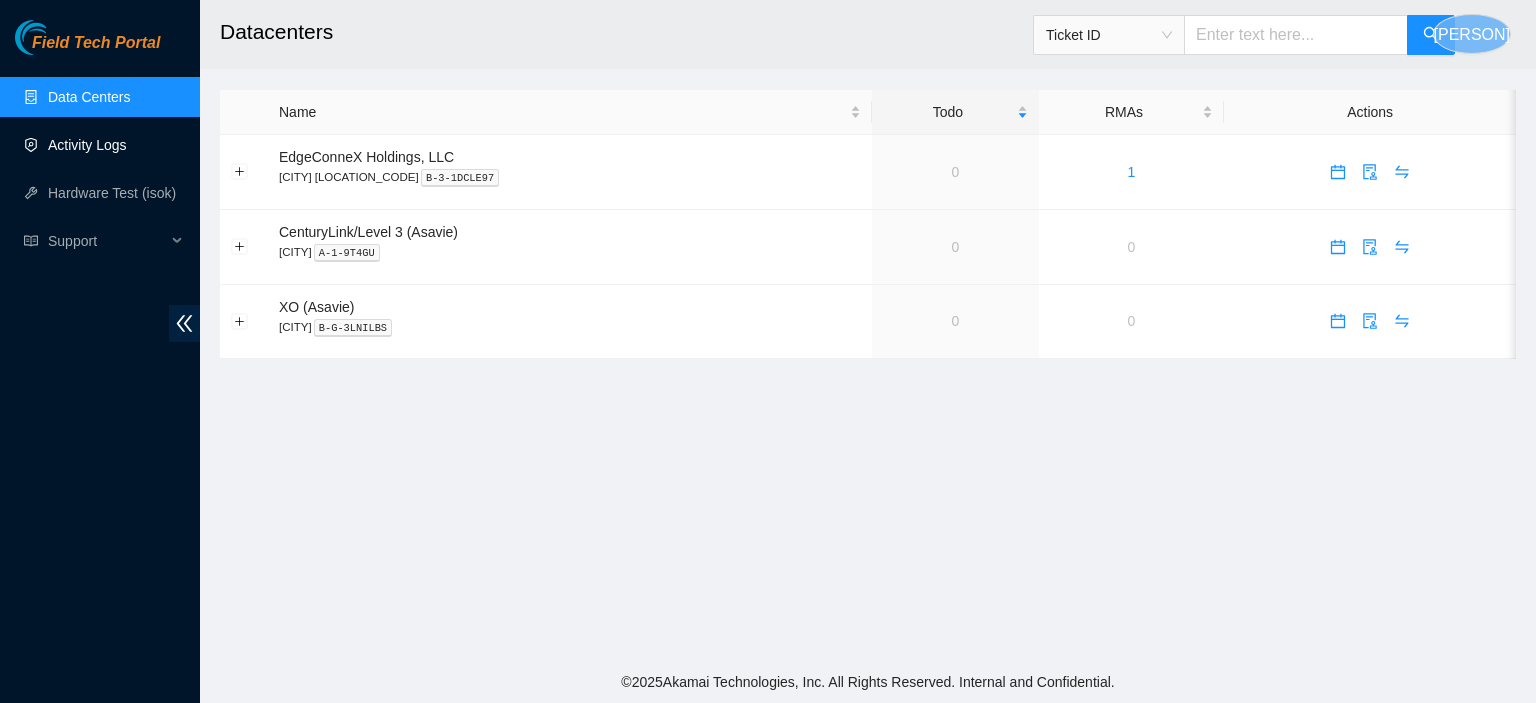 click on "Activity Logs" at bounding box center (87, 145) 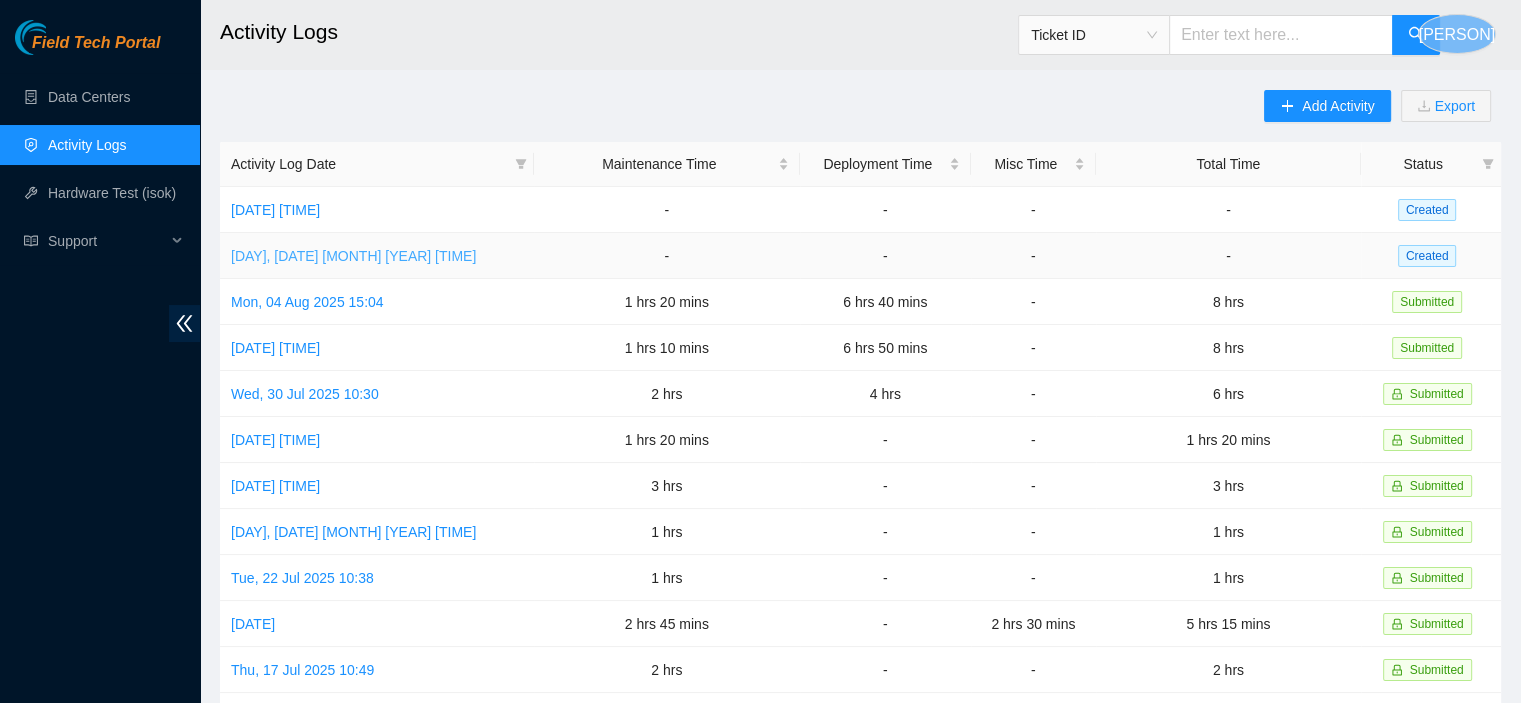 click on "[DAY], [DATE] [MONTH] [YEAR] [TIME]" at bounding box center (353, 256) 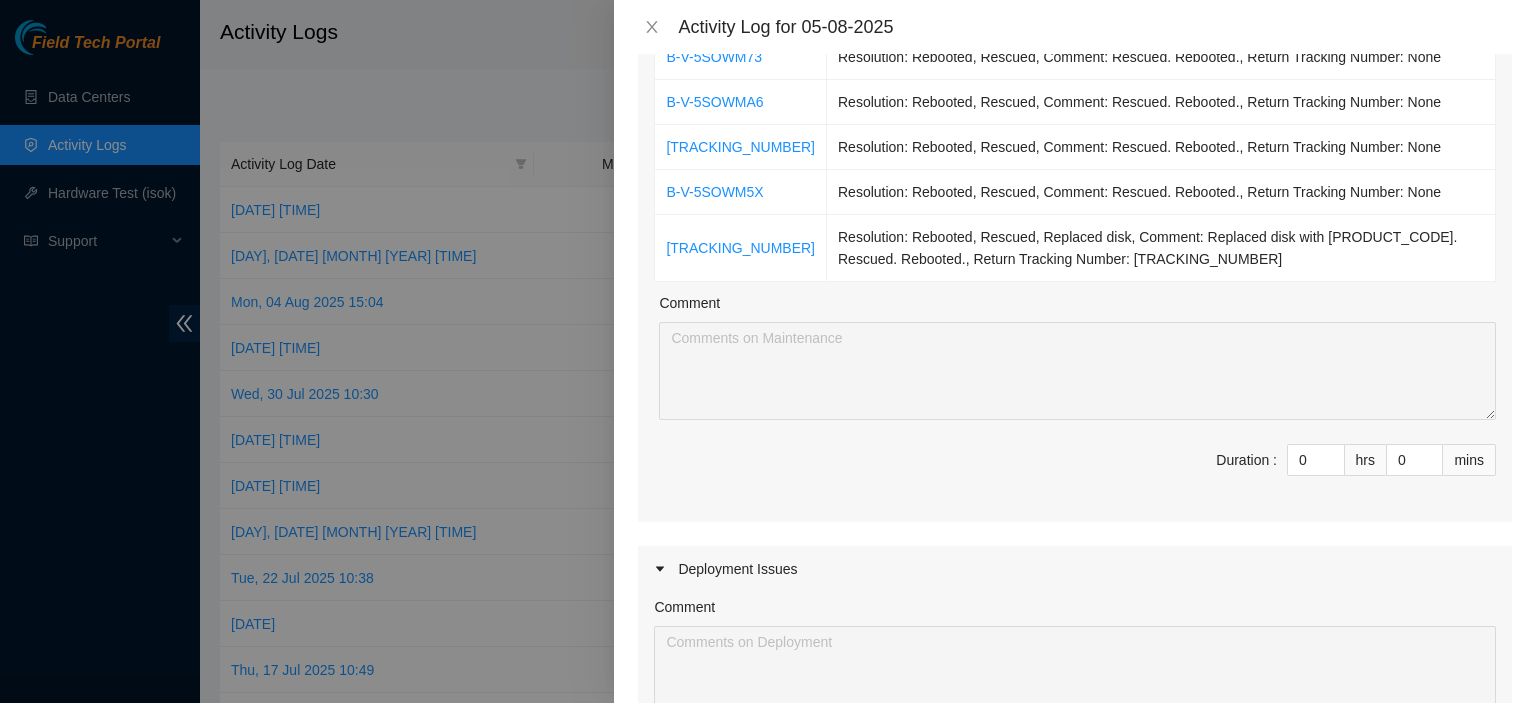 scroll, scrollTop: 368, scrollLeft: 0, axis: vertical 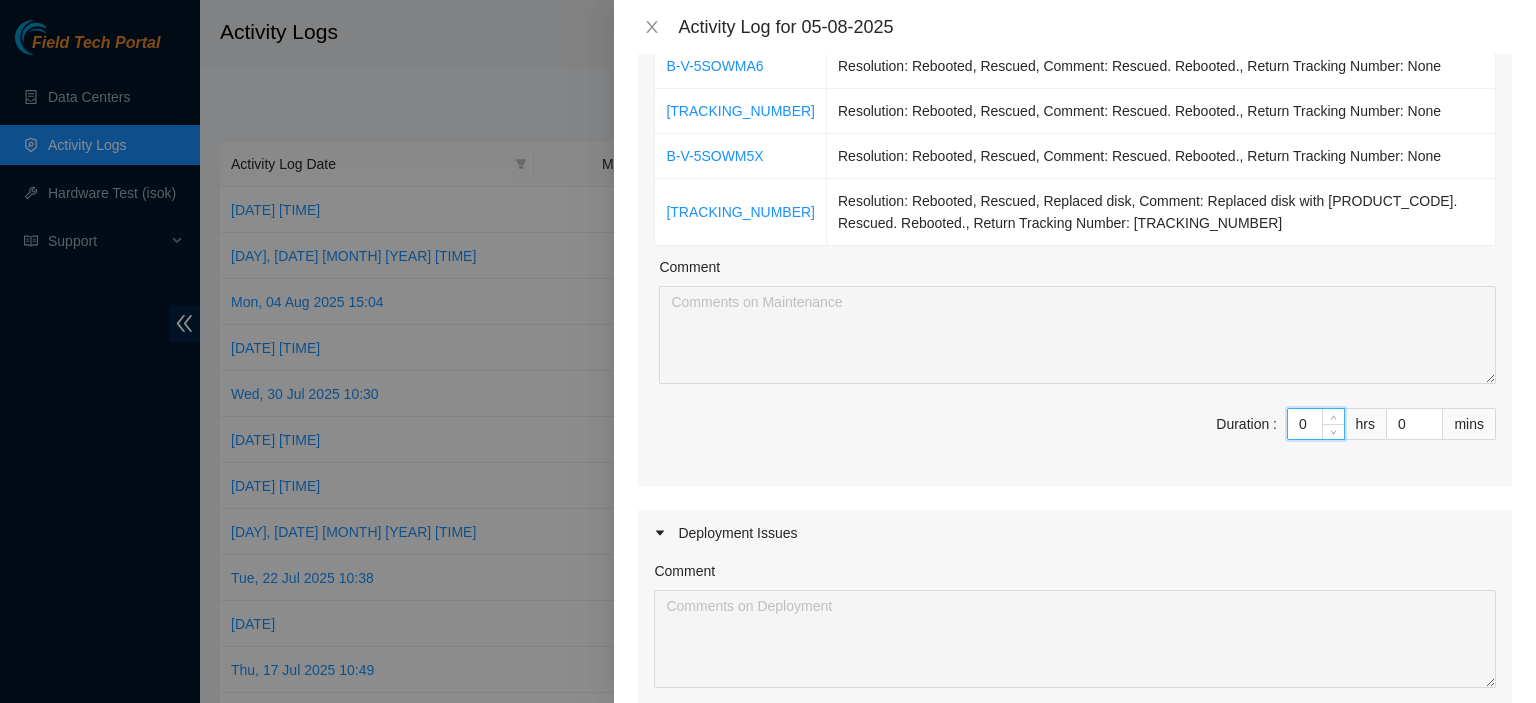 click on "0" at bounding box center (1316, 424) 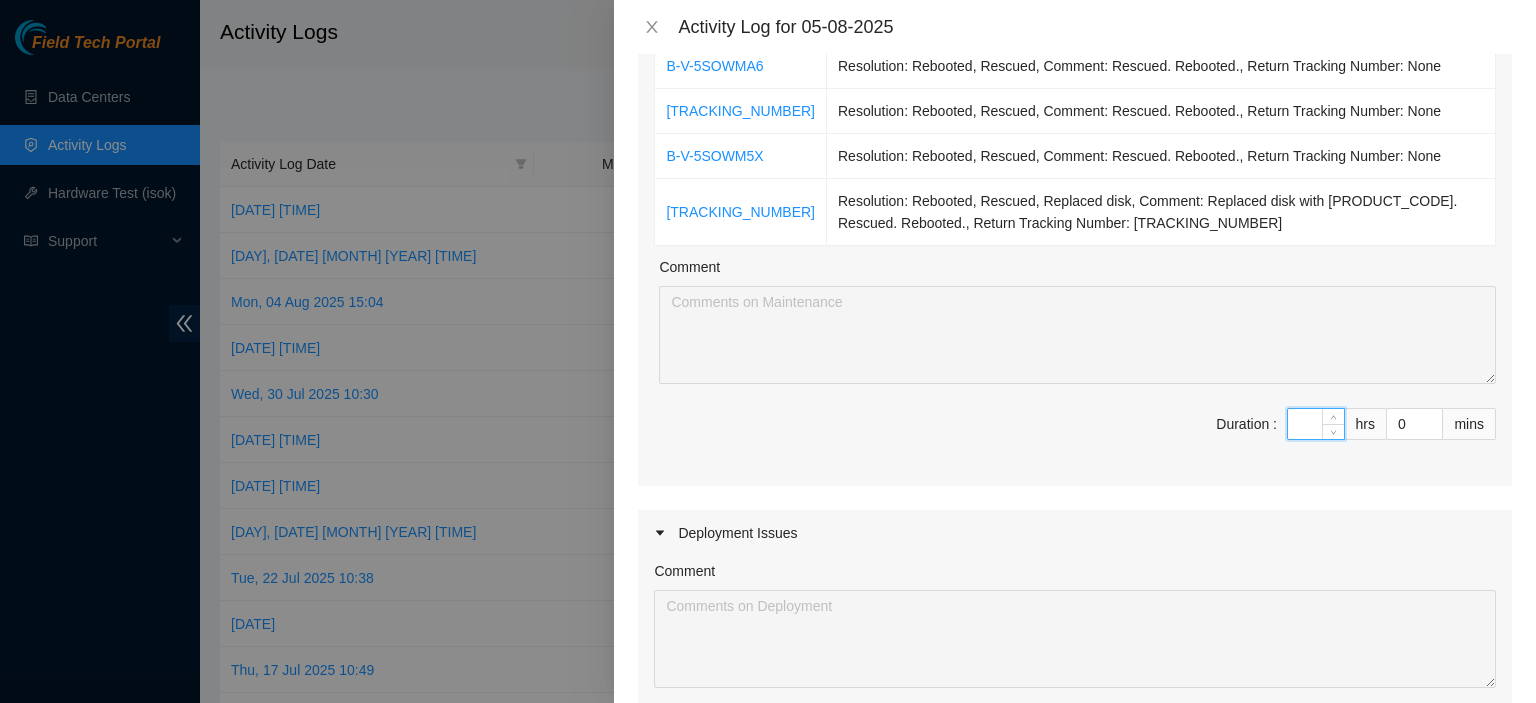 type on "4" 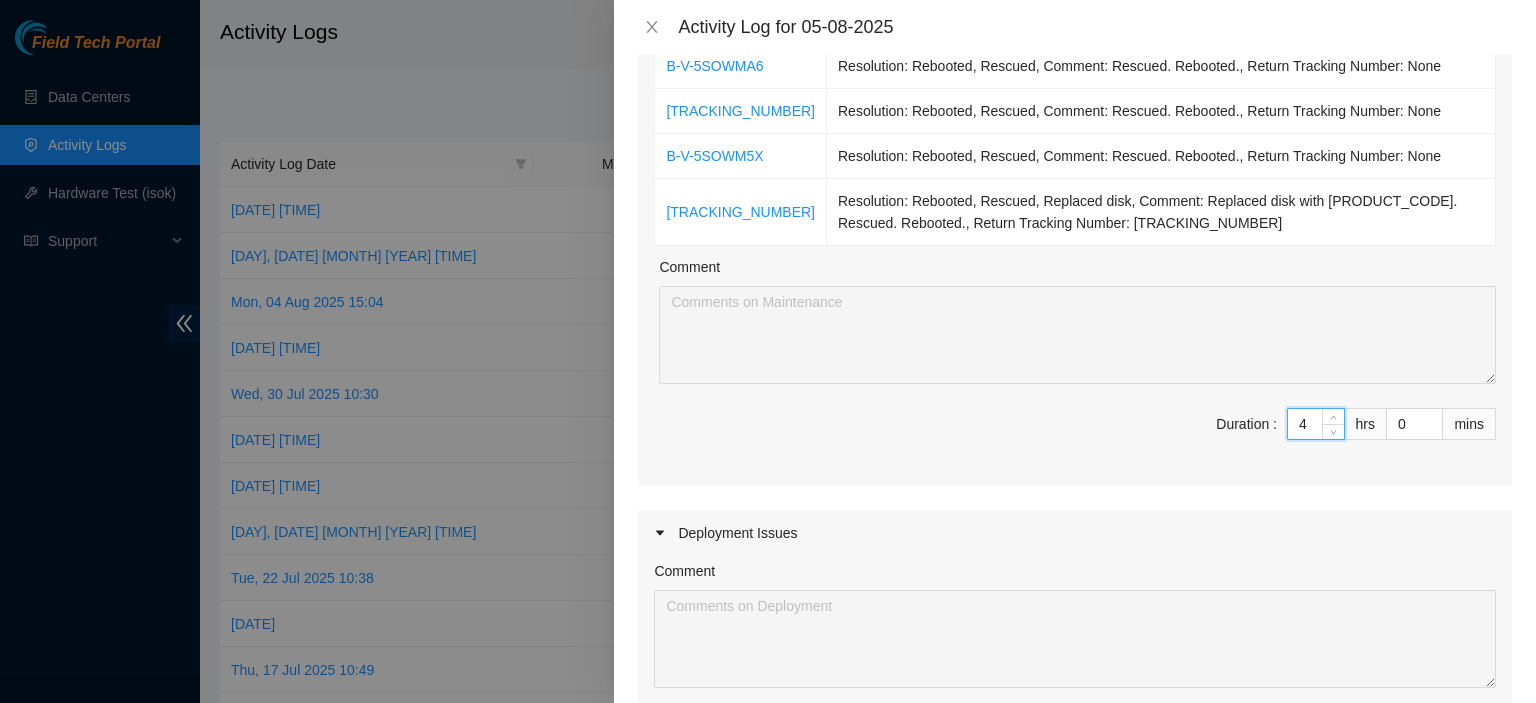 type on "4" 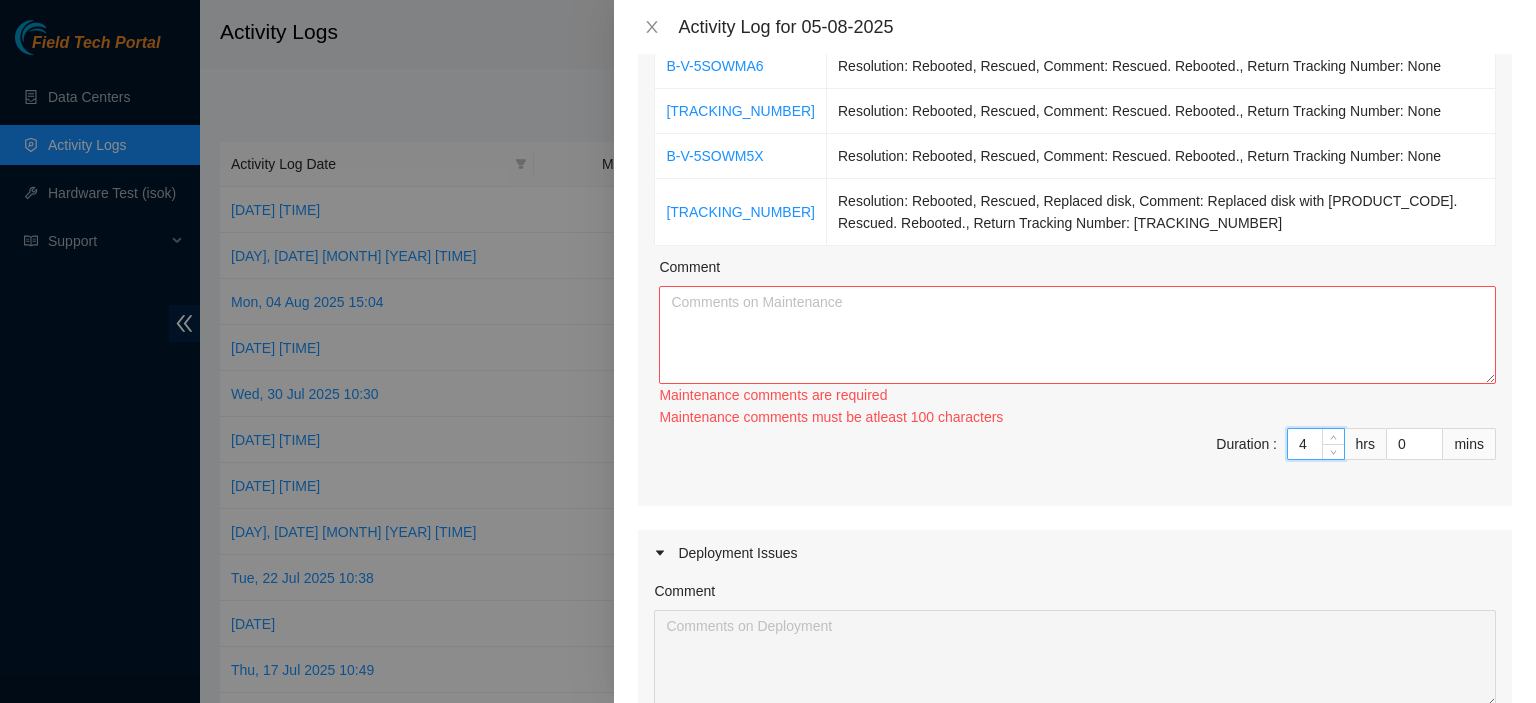 type on "4" 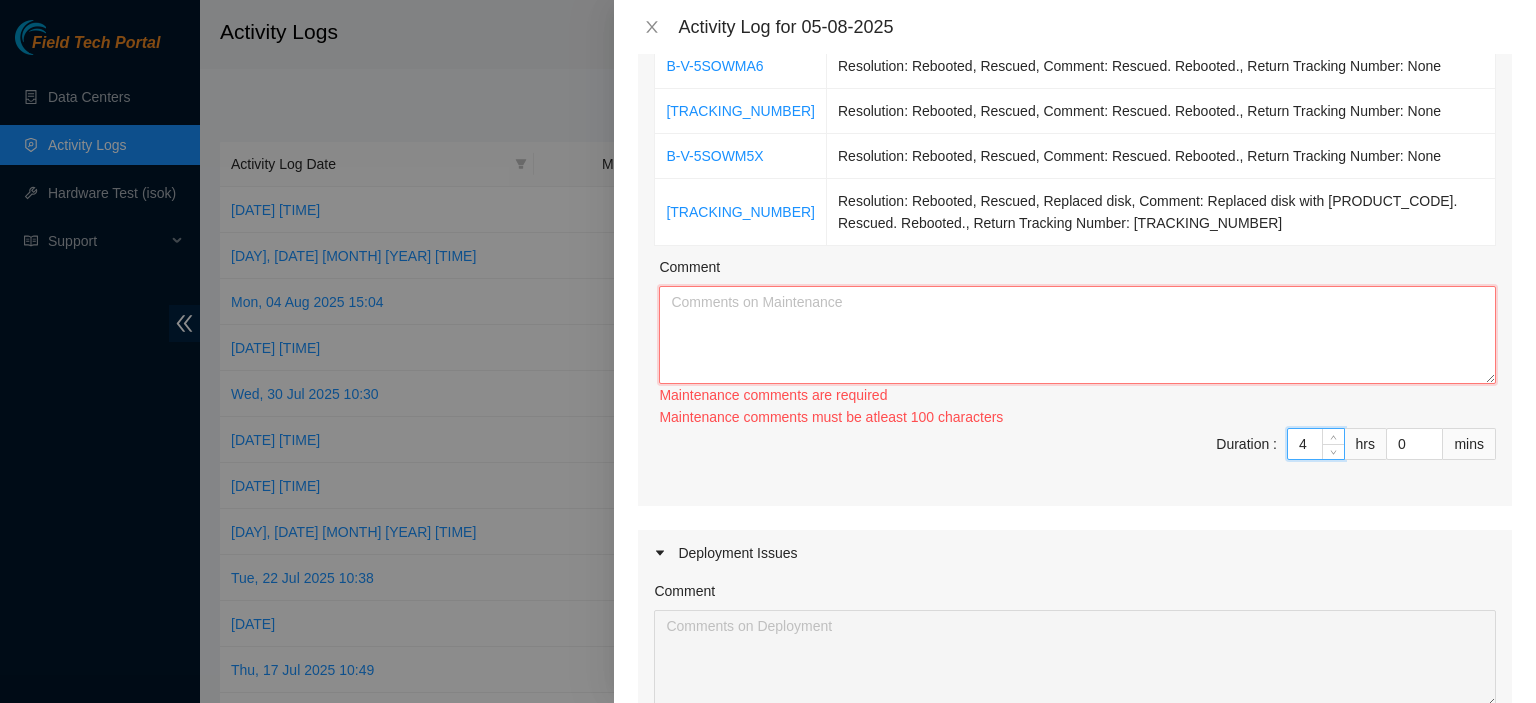 click on "Comment" at bounding box center (1077, 335) 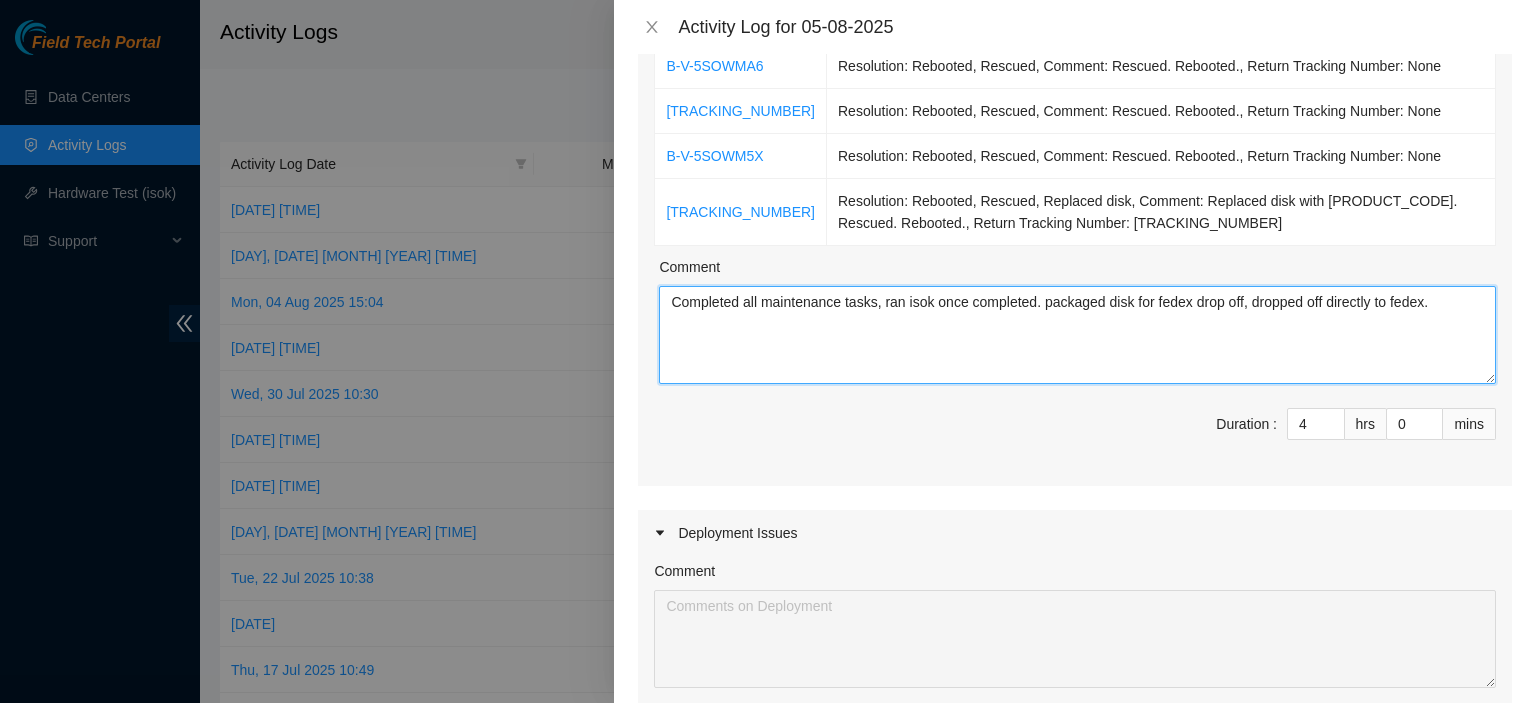 type on "Completed all maintenance tasks, ran isok once completed. packaged disk for fedex drop off, dropped off directly to fedex." 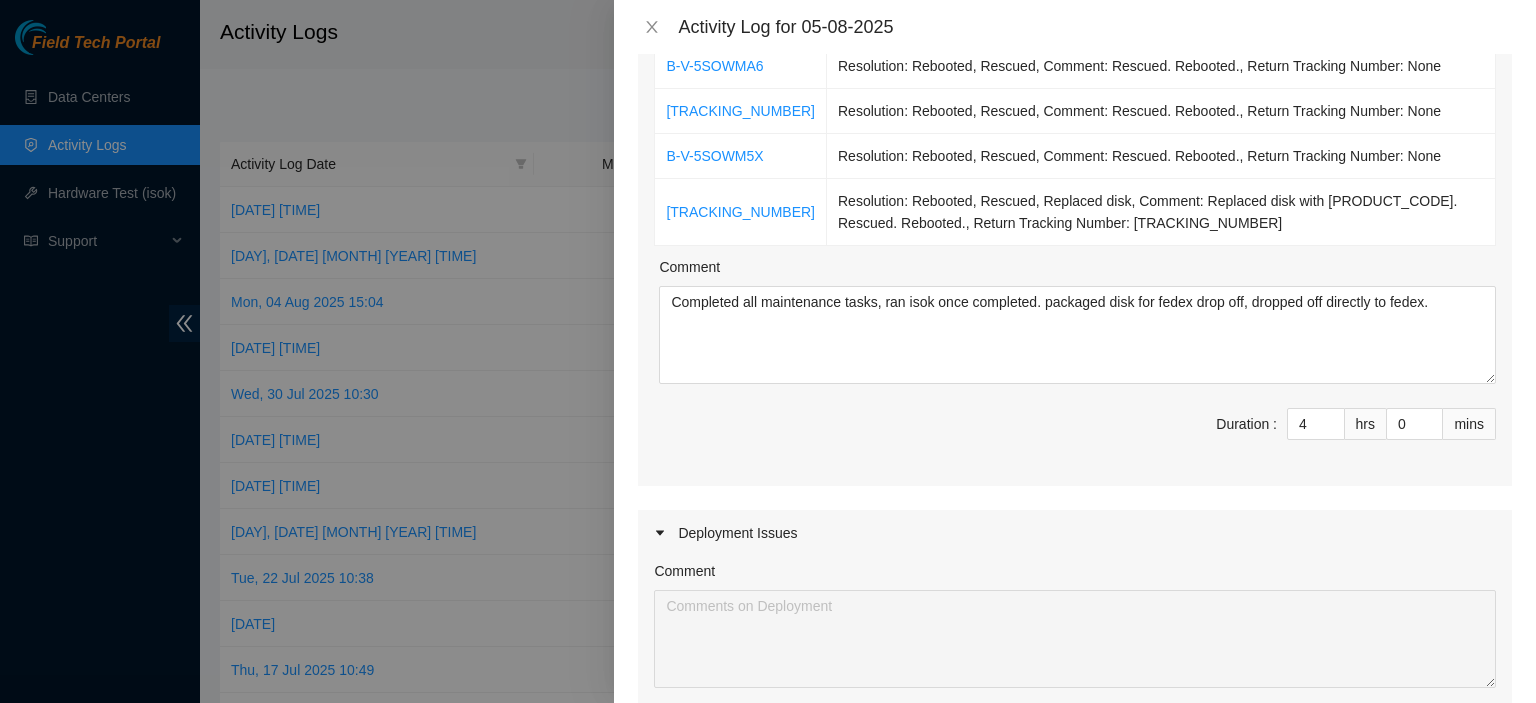 scroll, scrollTop: 936, scrollLeft: 0, axis: vertical 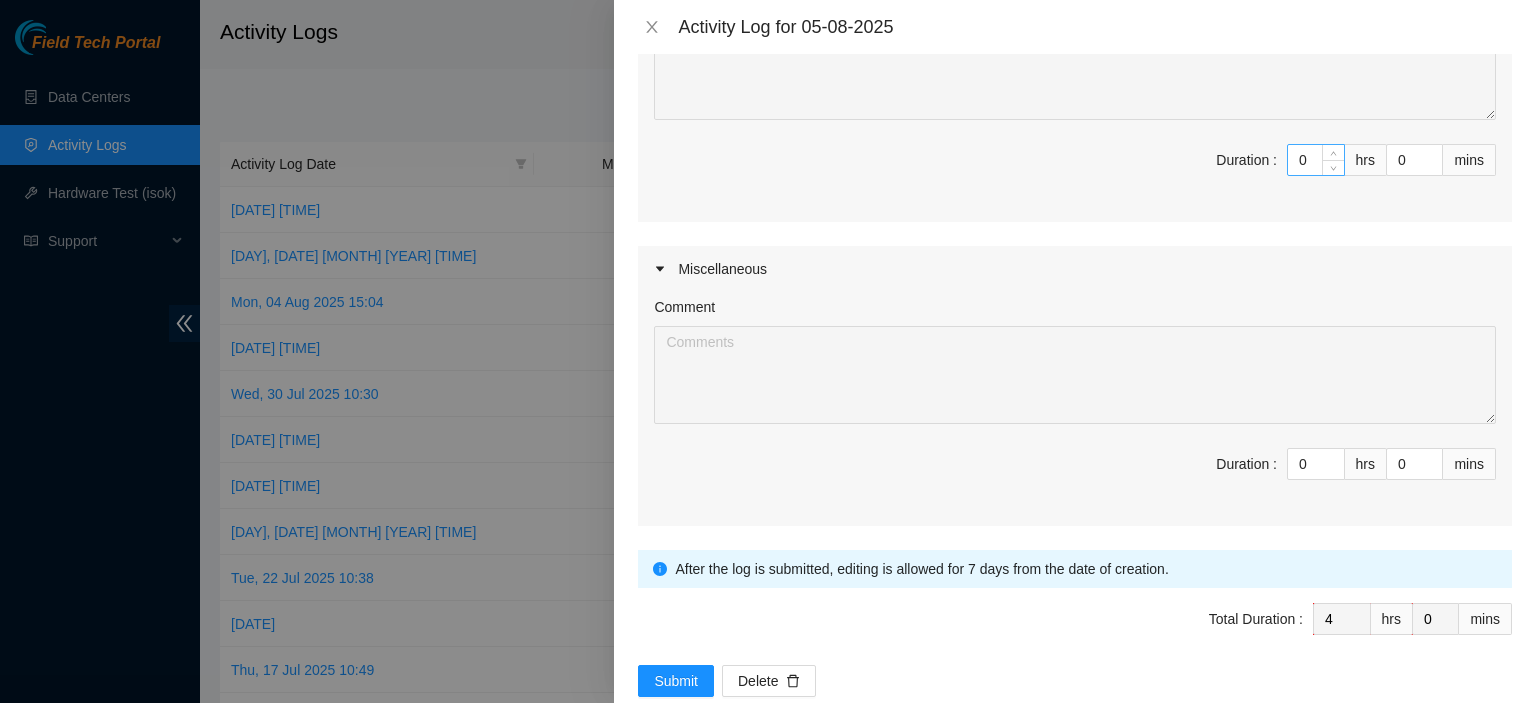 click on "0" at bounding box center (1316, 160) 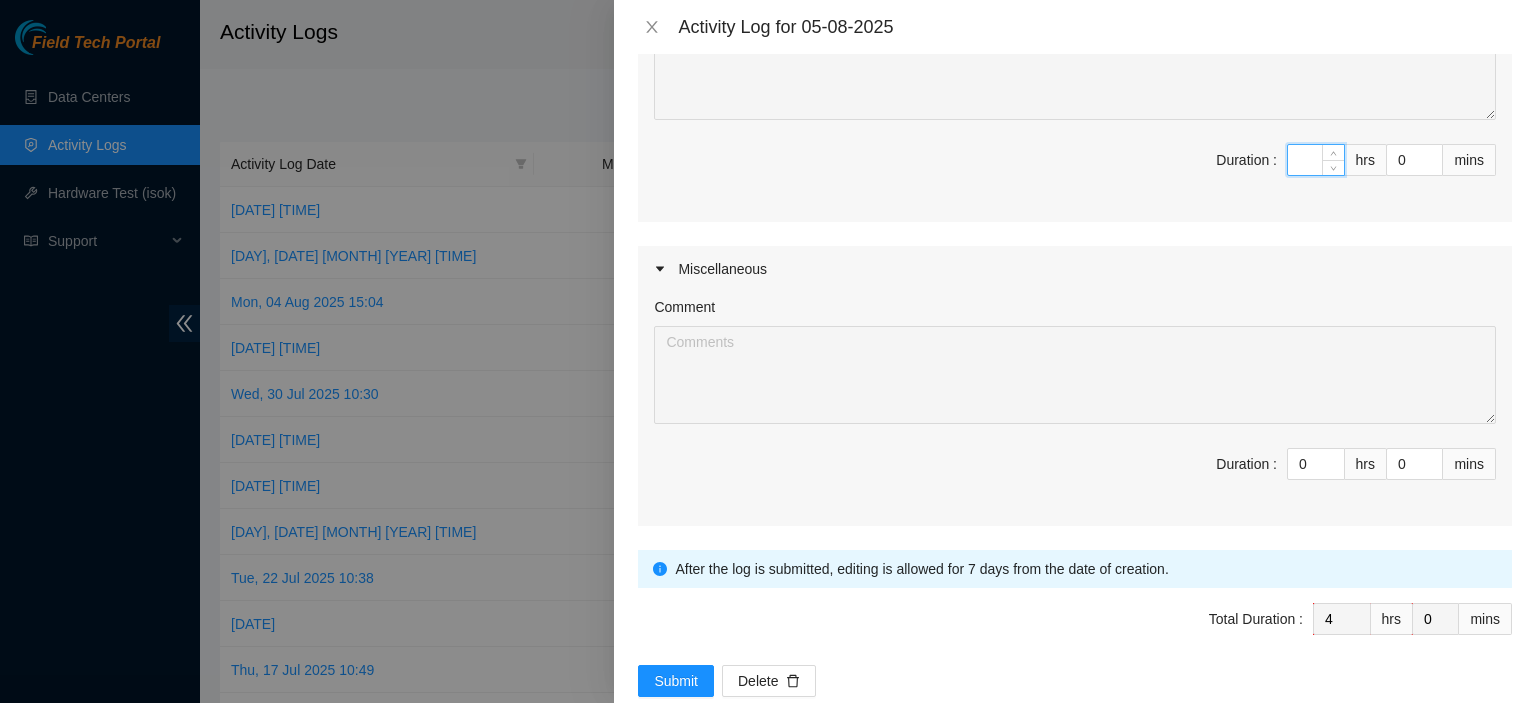 type on "4" 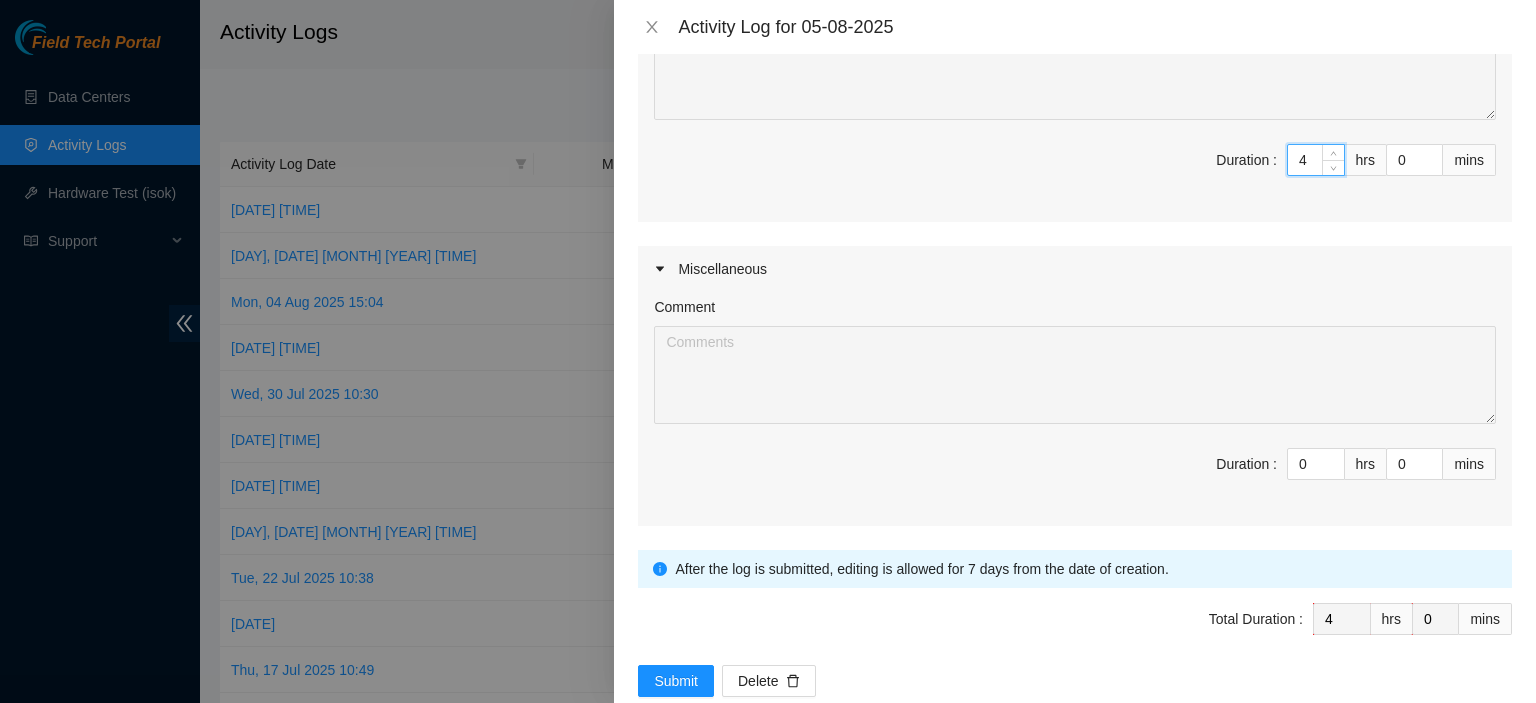 type on "8" 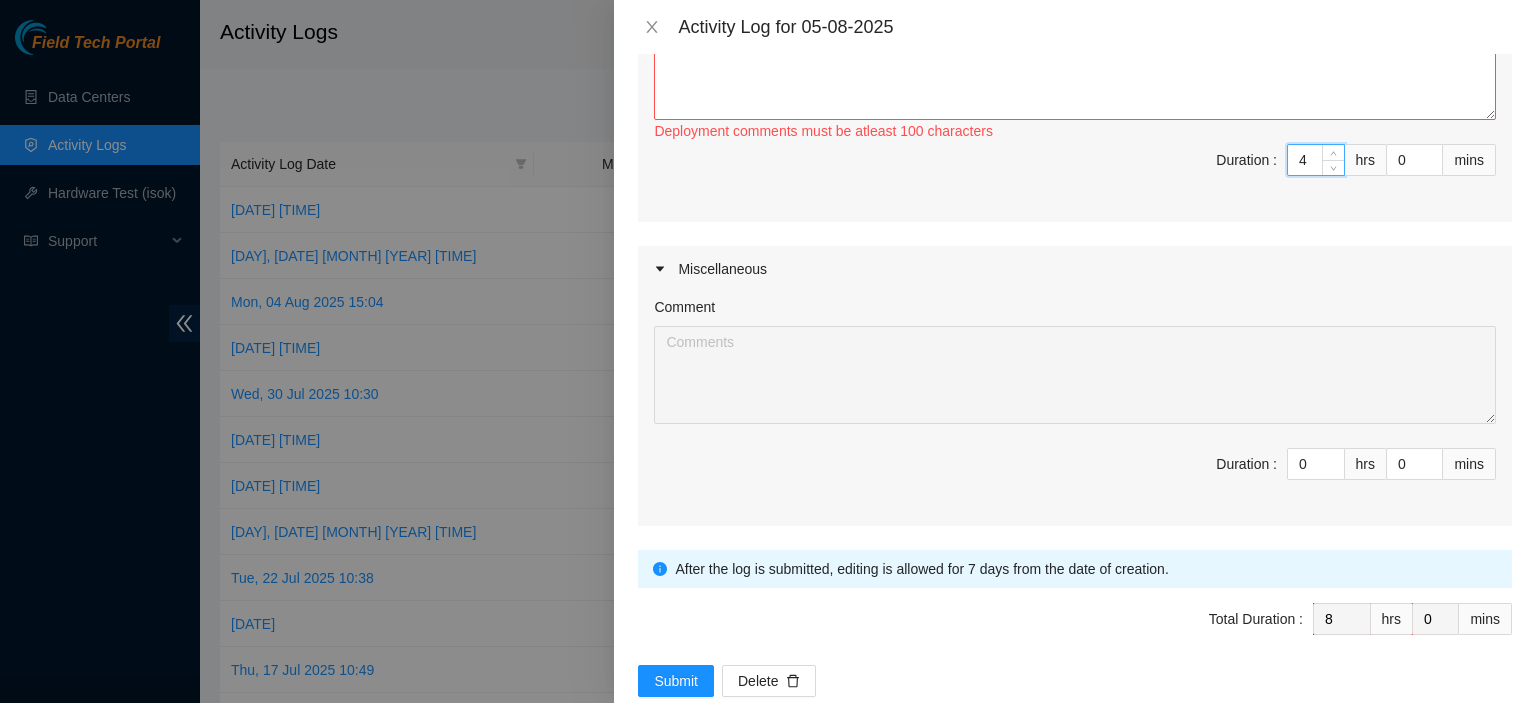 type on "4" 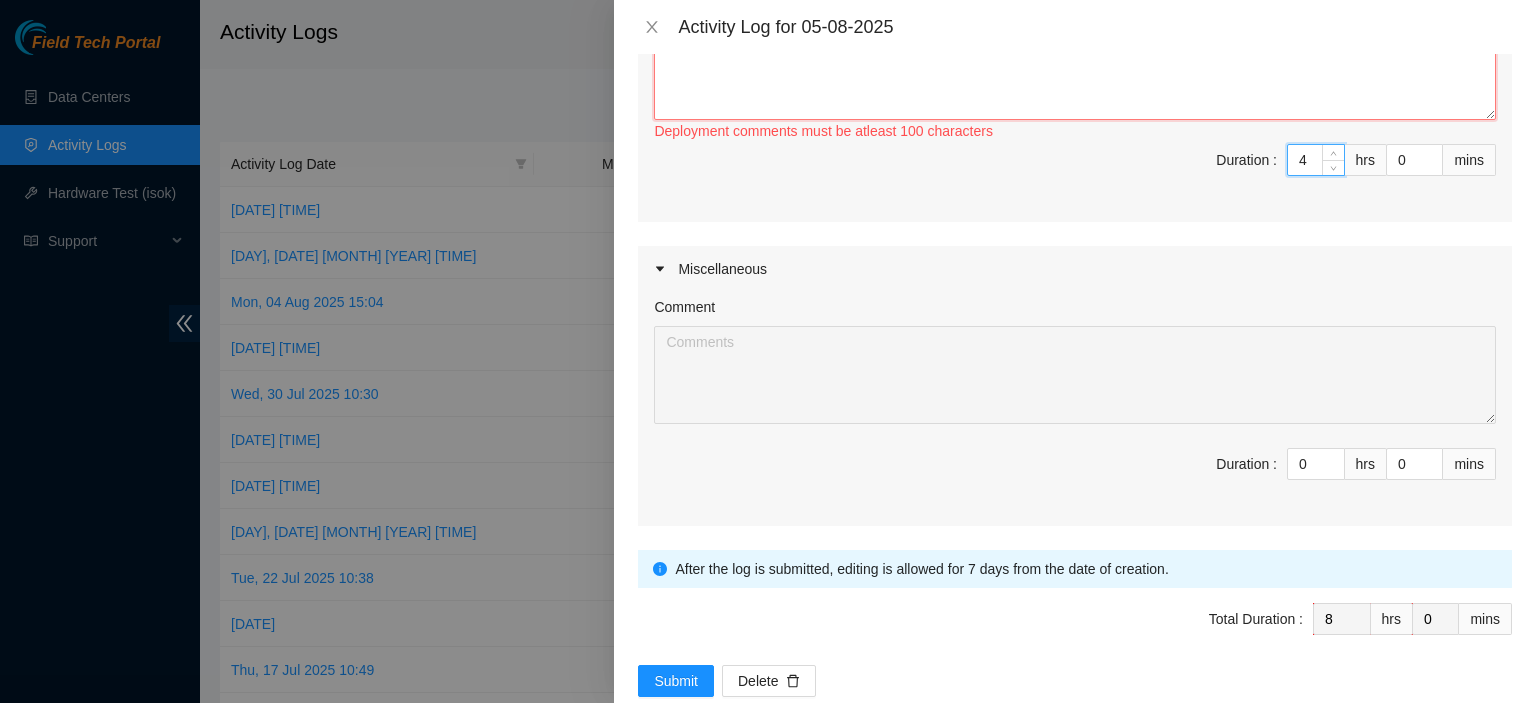 click on "Comment" at bounding box center [1075, 71] 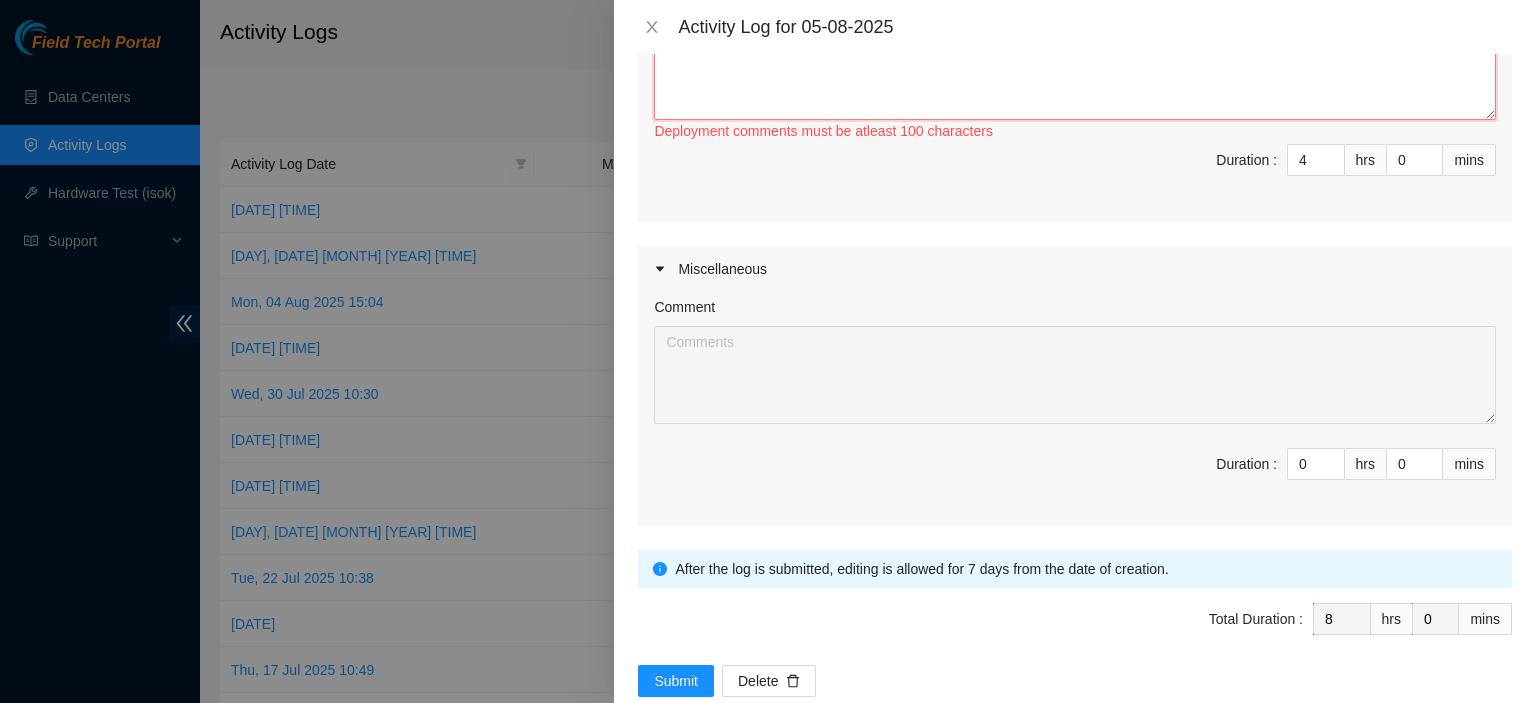 click on "Worked on DP 83582" at bounding box center (1075, 71) 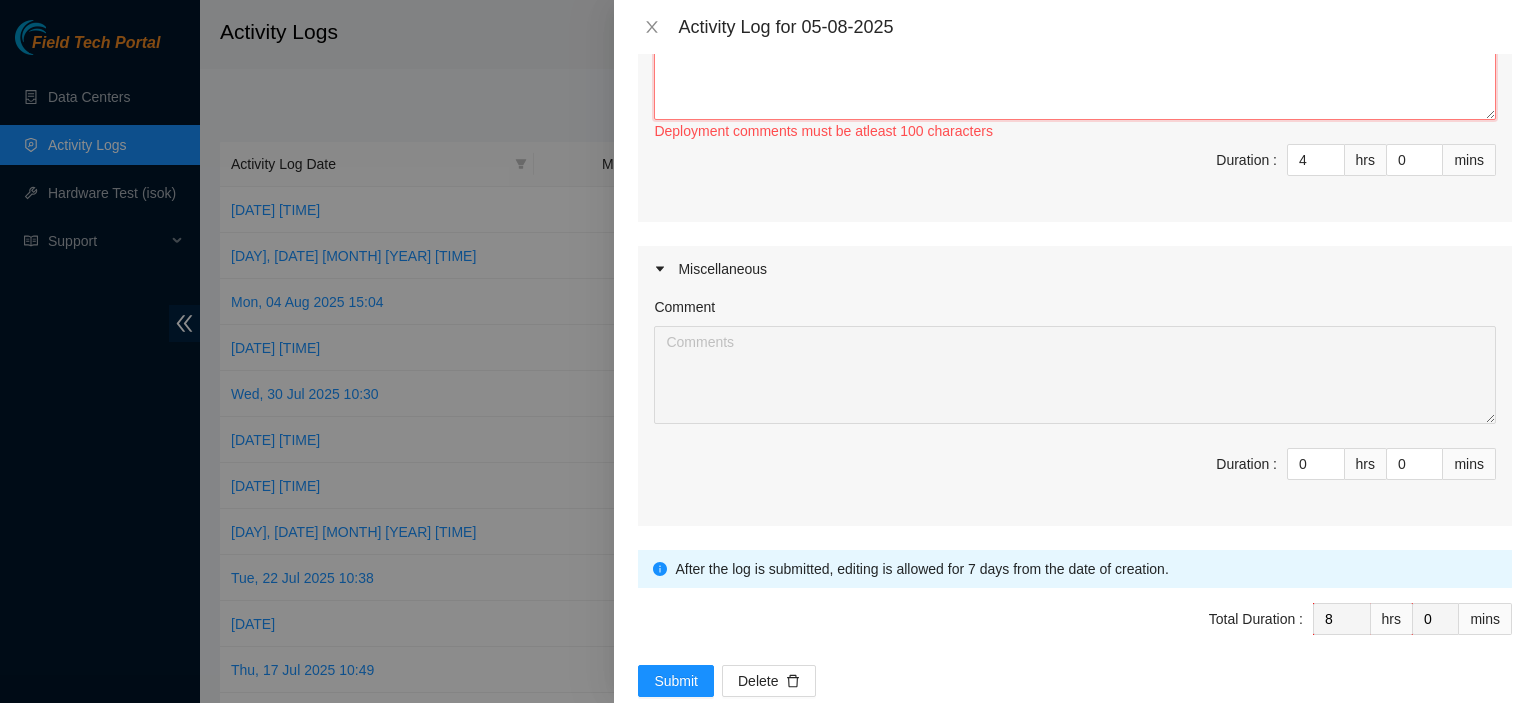 click on "Worked on DP 83582" at bounding box center (1075, 71) 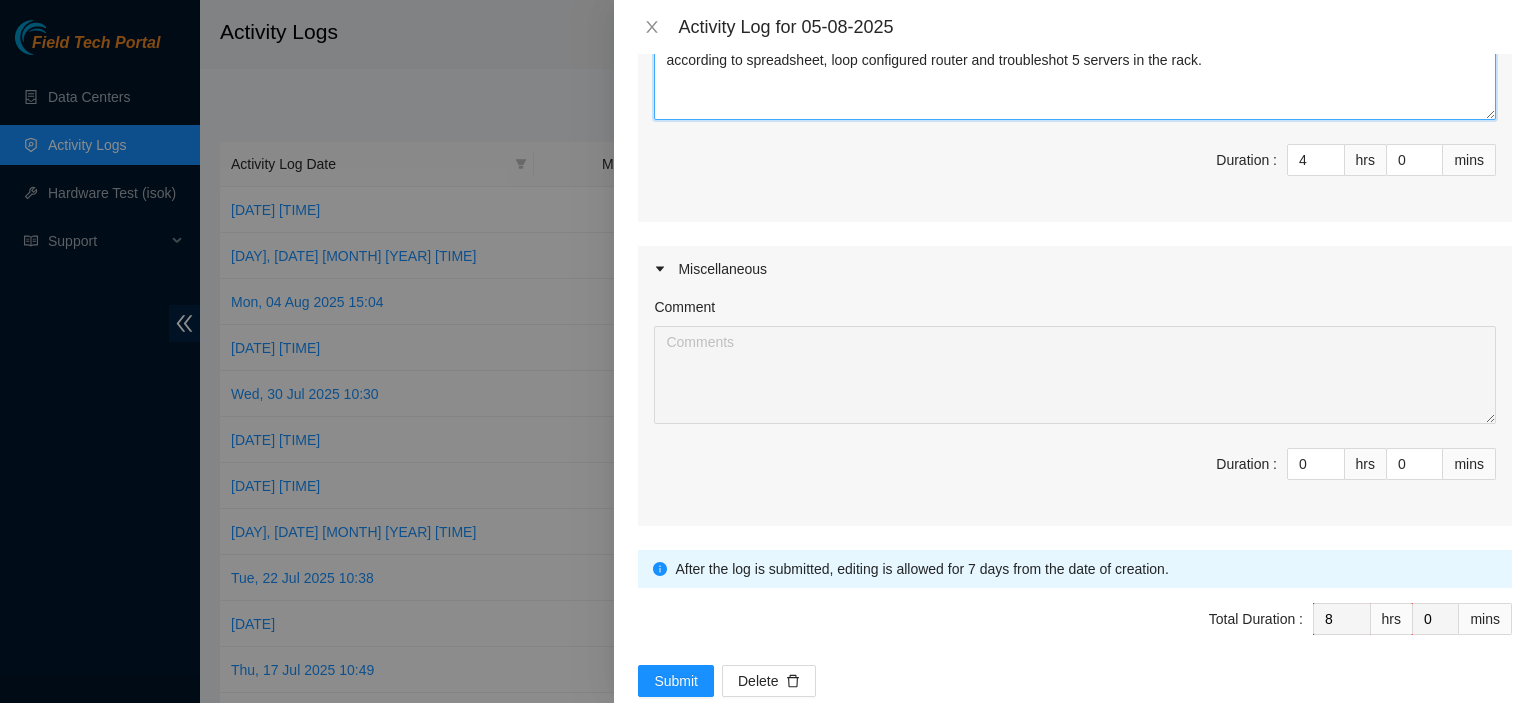 type on "Worked on DP83582  with [PERSON], racked and powered up second router in [LOCATION], connected all fiber and ETH cables according to spreadsheet, loop configured router and troubleshot 5 servers in the rack." 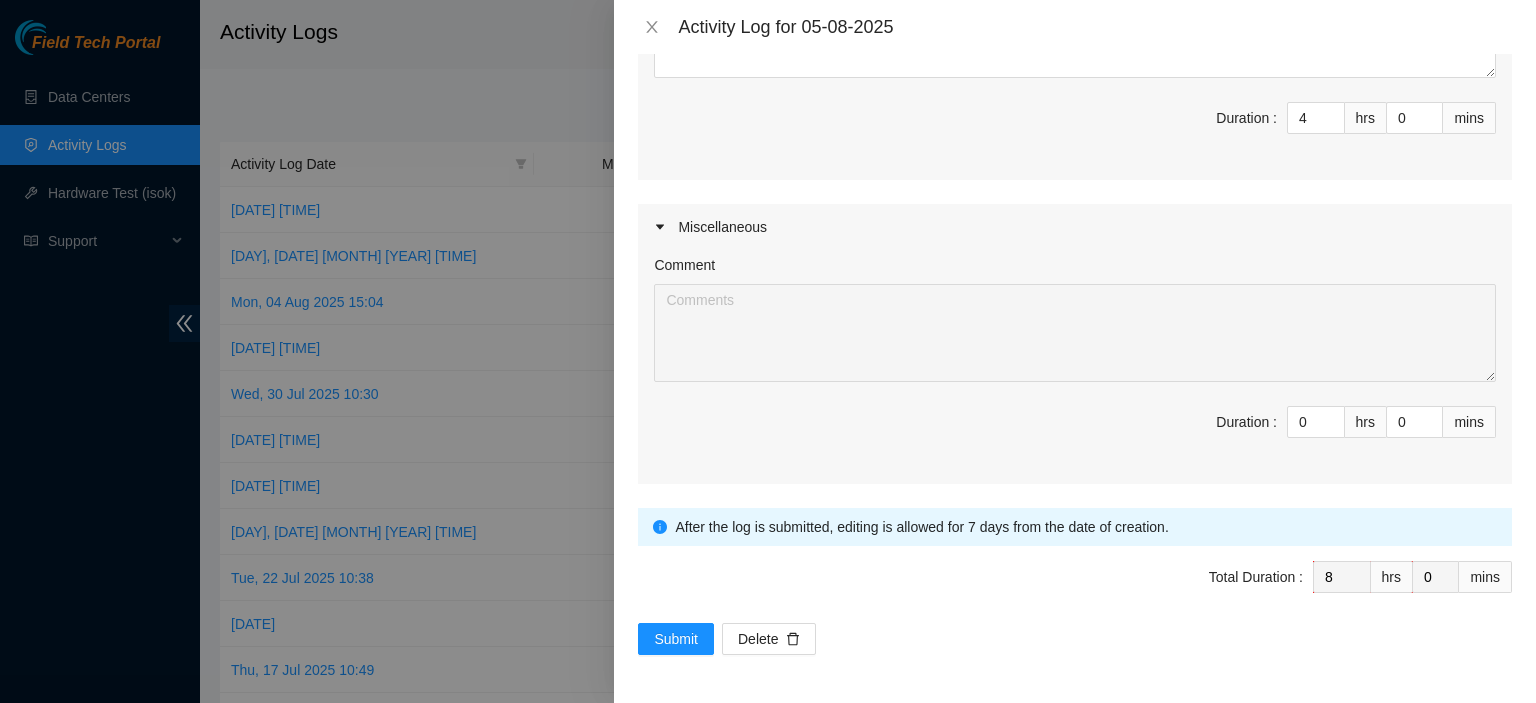 scroll, scrollTop: 1104, scrollLeft: 0, axis: vertical 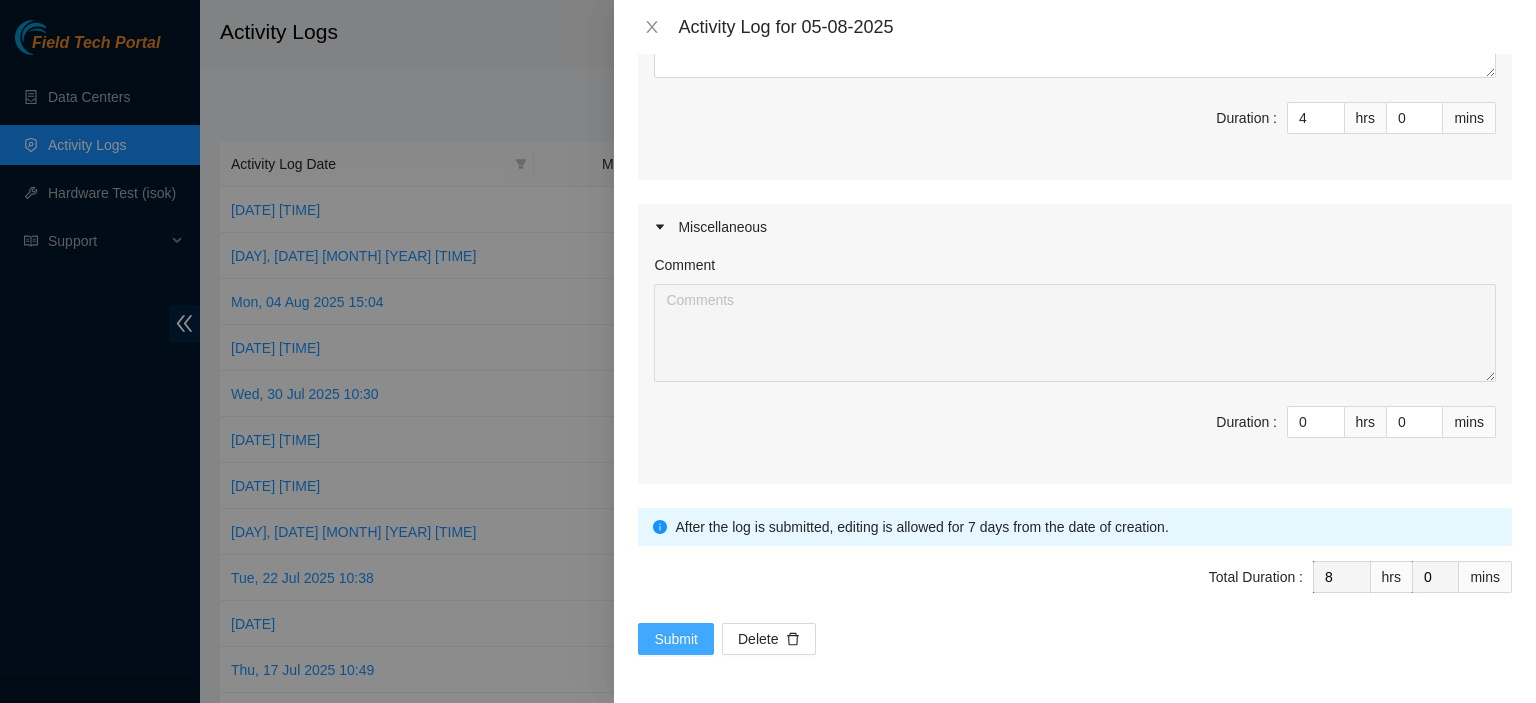 click on "Submit" at bounding box center [676, 639] 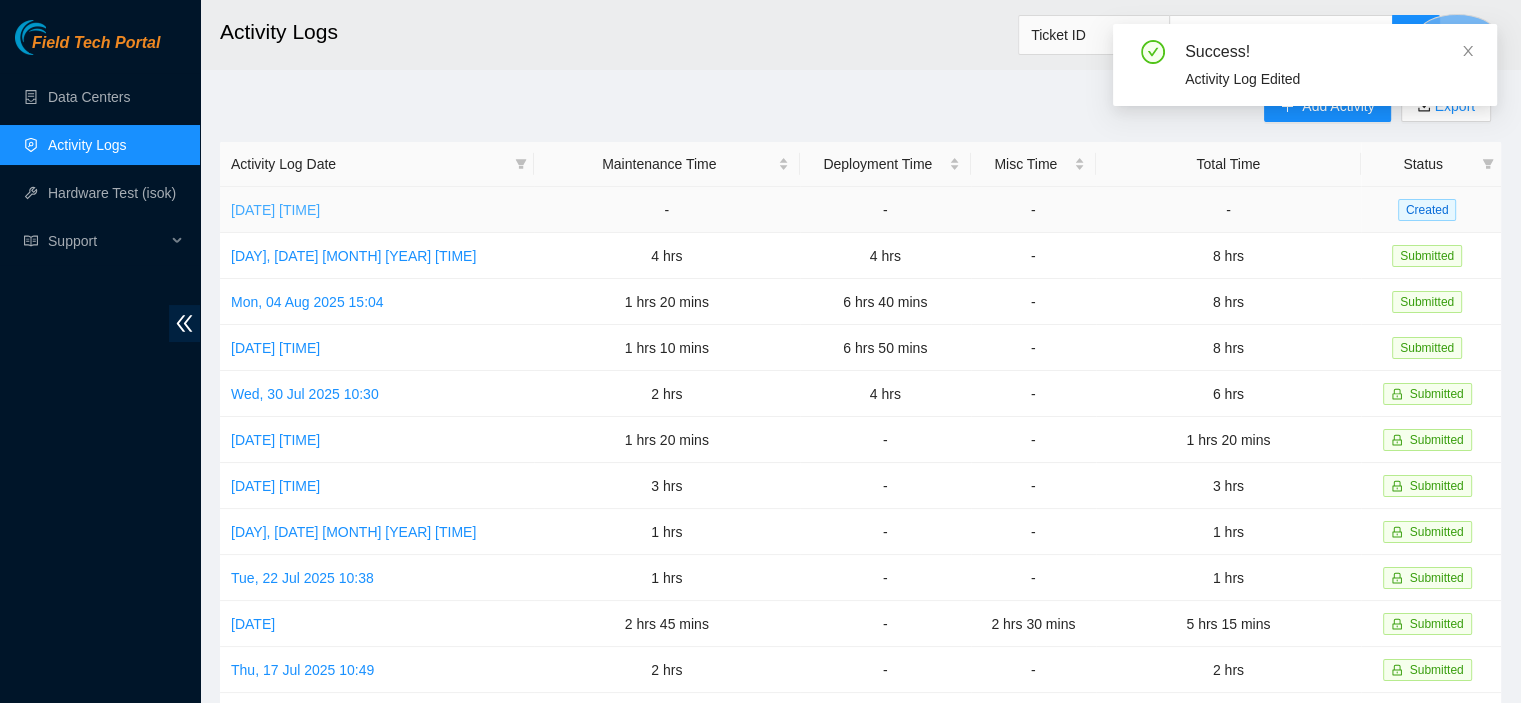 click on "[DATE] [TIME]" at bounding box center (275, 210) 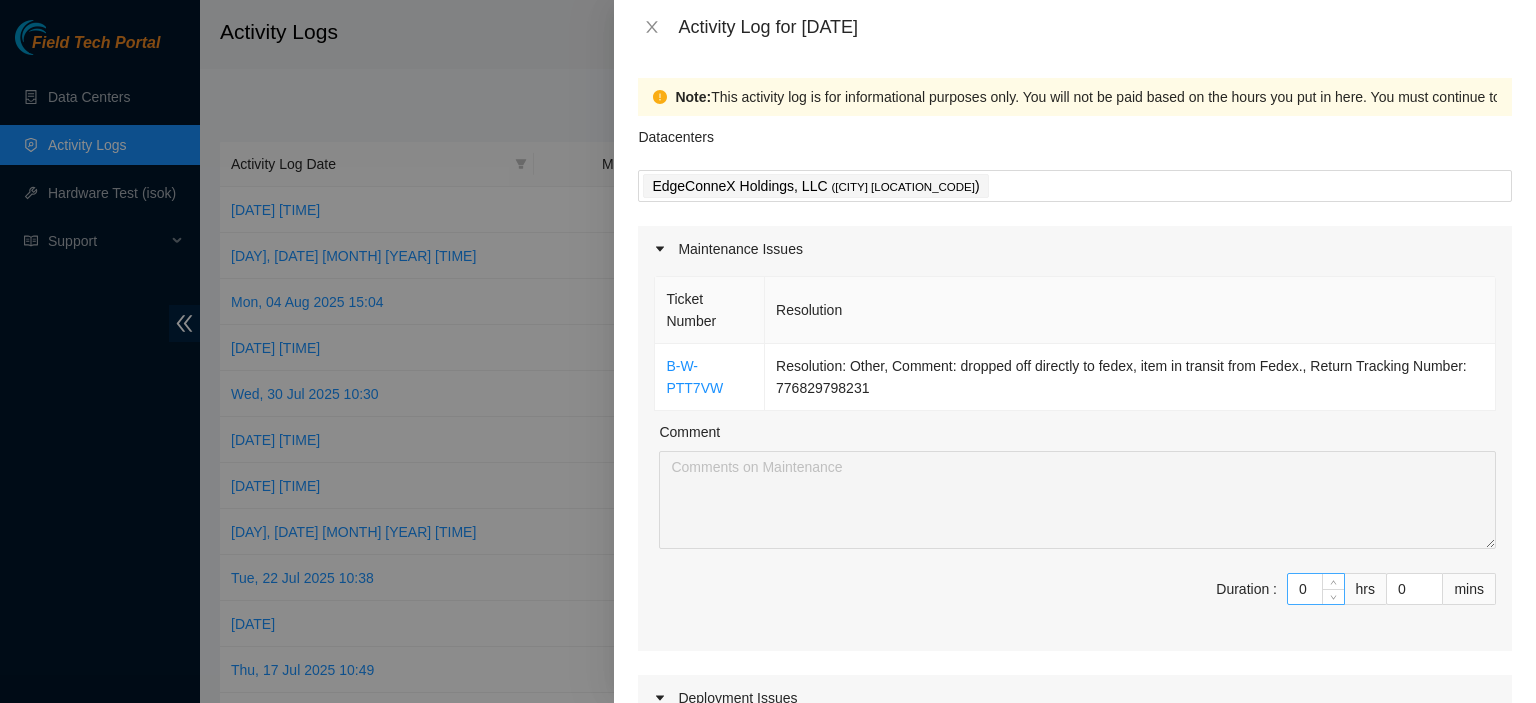 click on "0" at bounding box center [1316, 589] 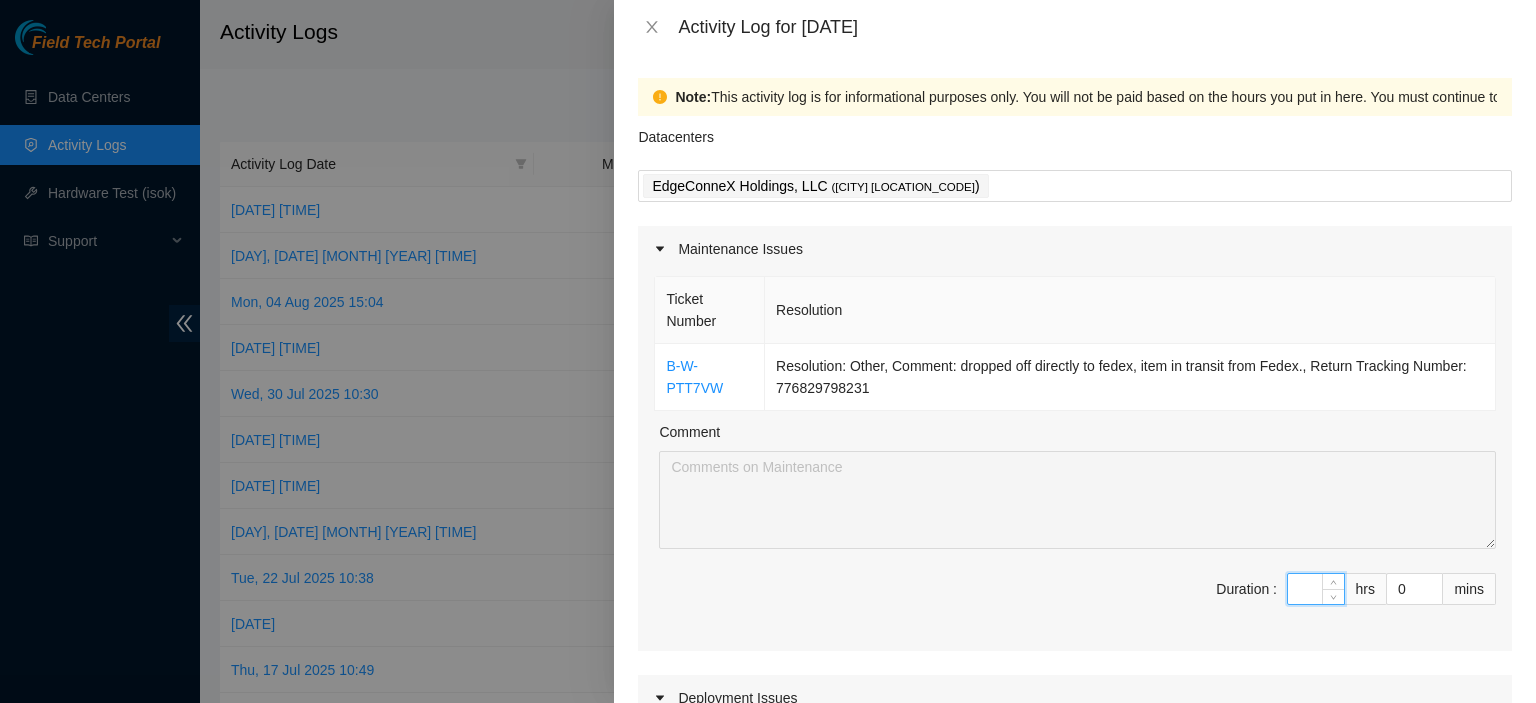type on "1" 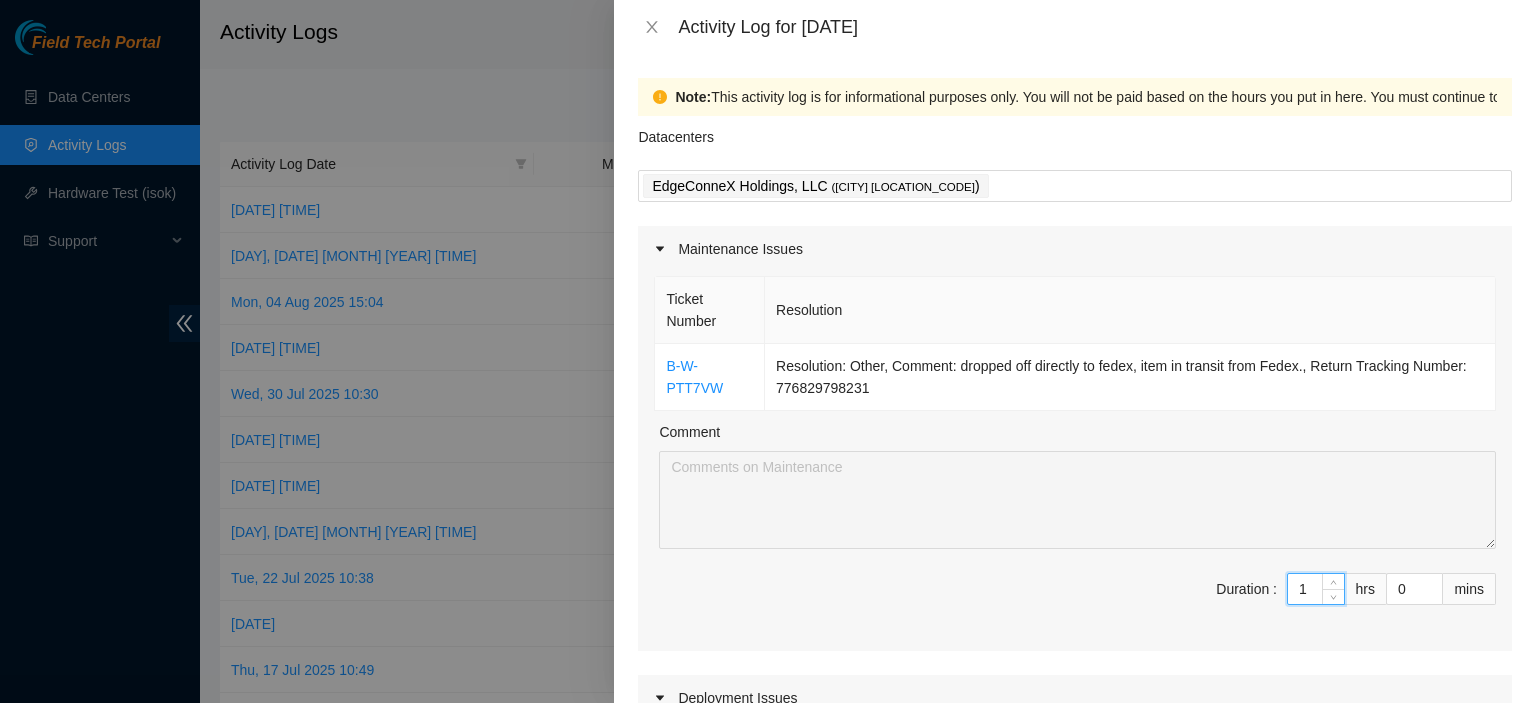 type on "1" 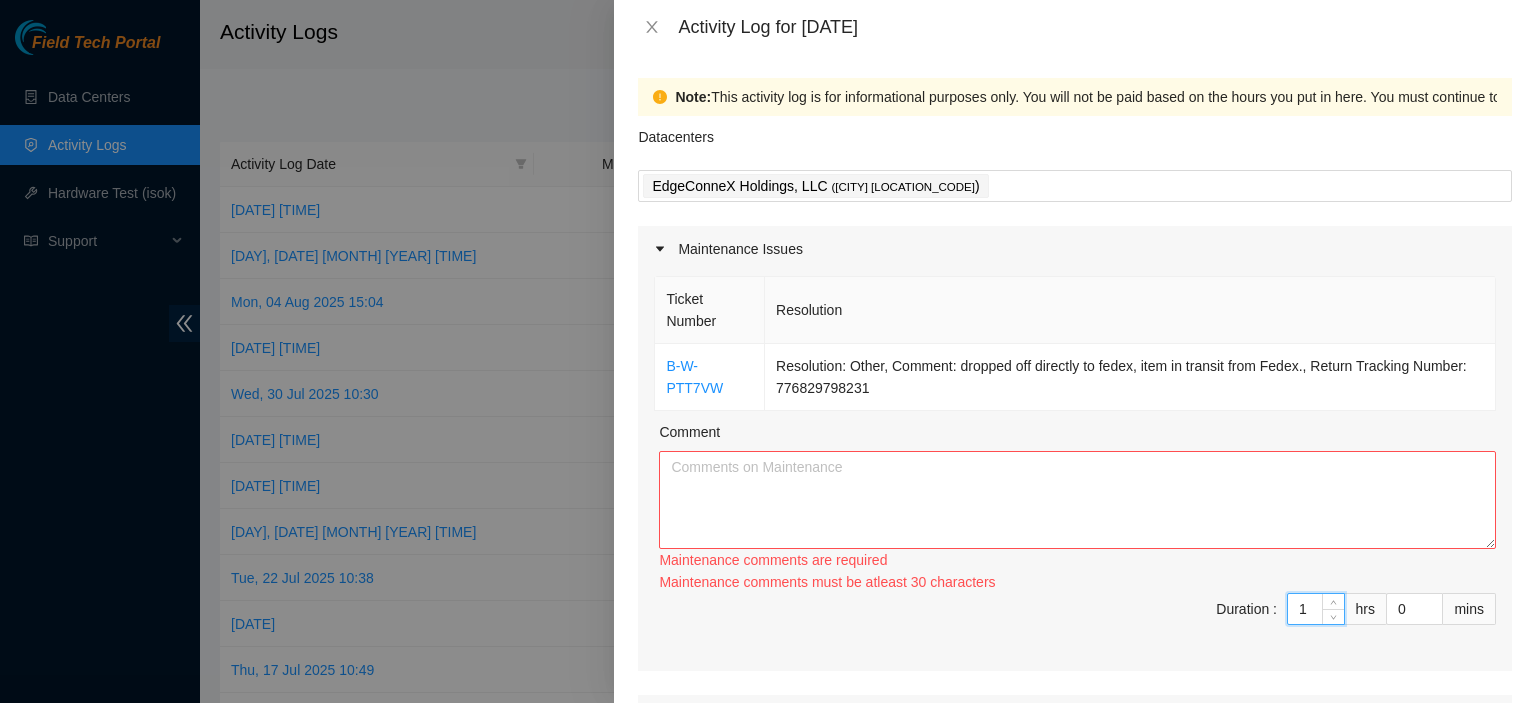 type on "1" 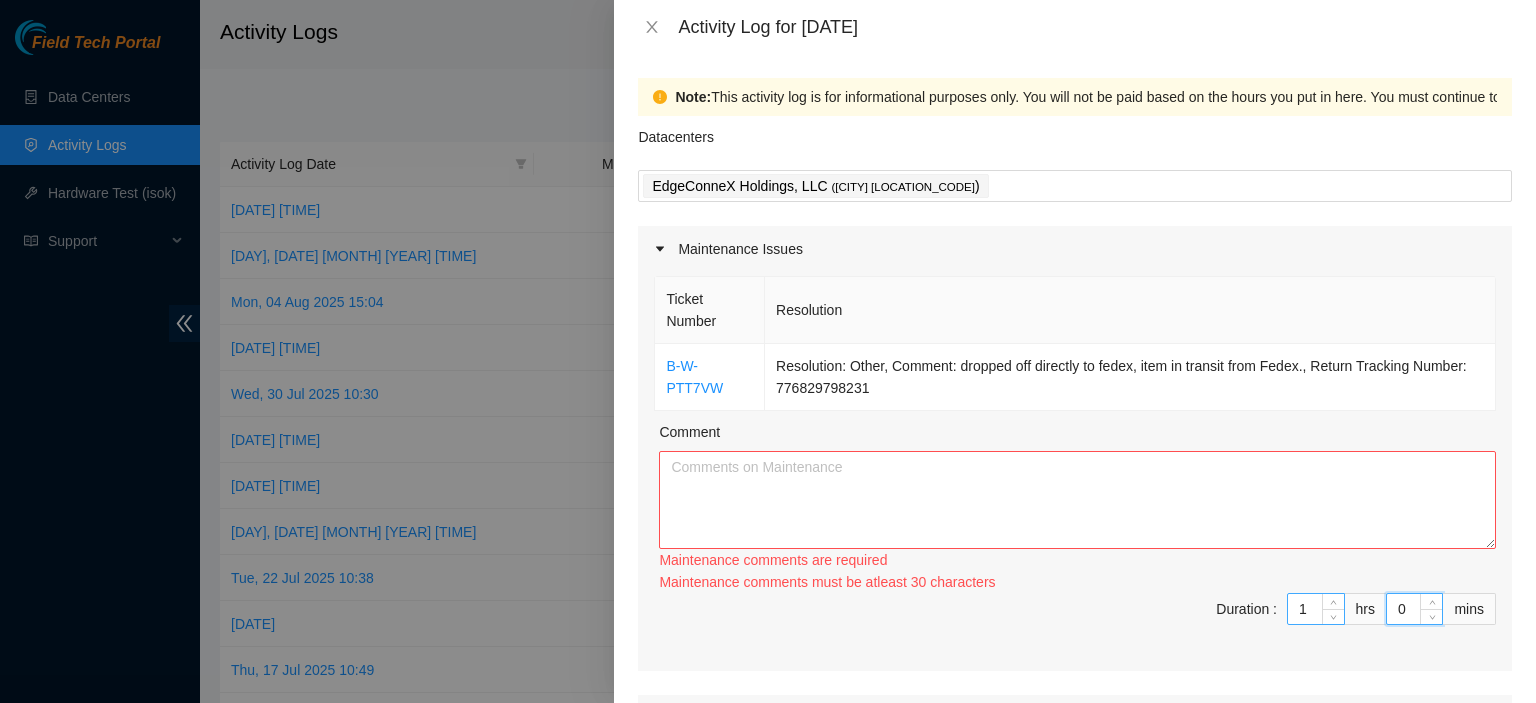 type on "4" 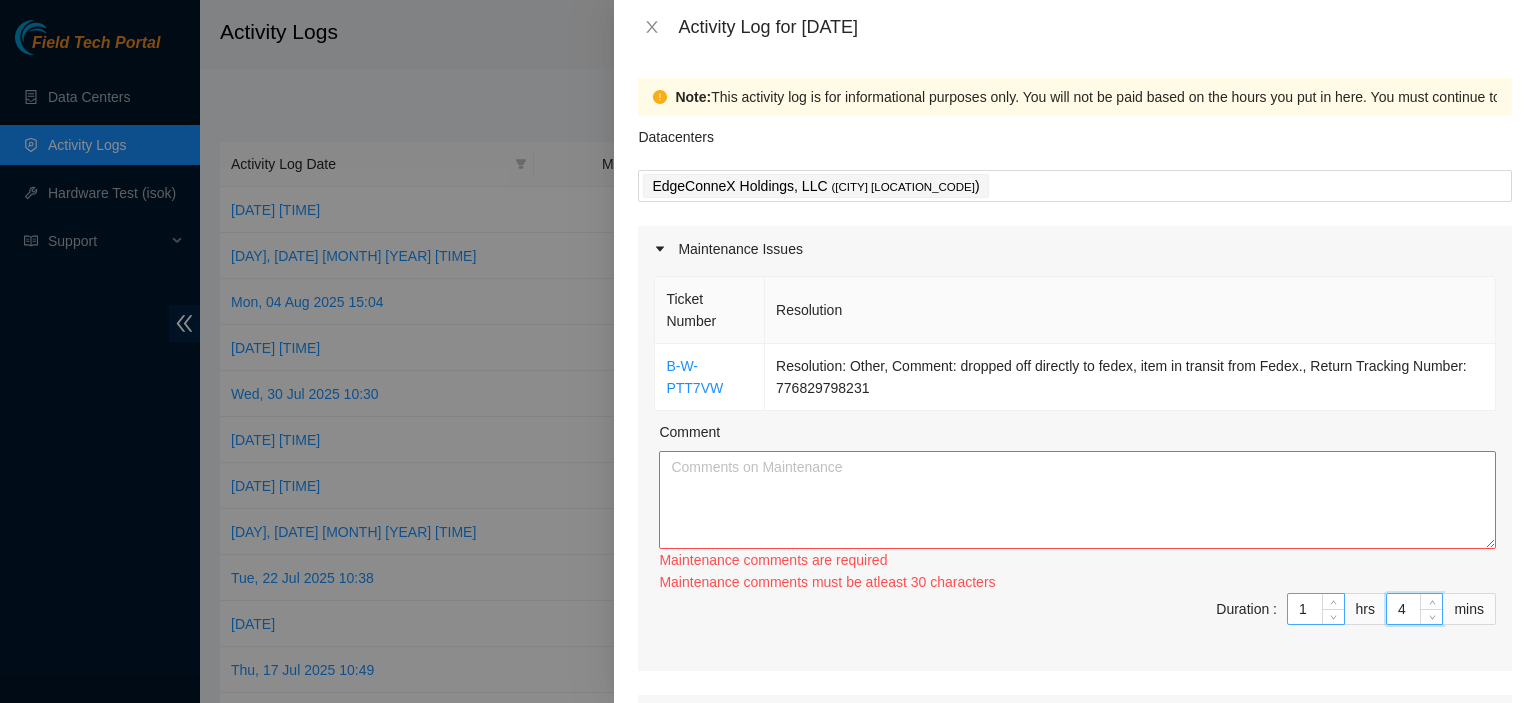 type on "4" 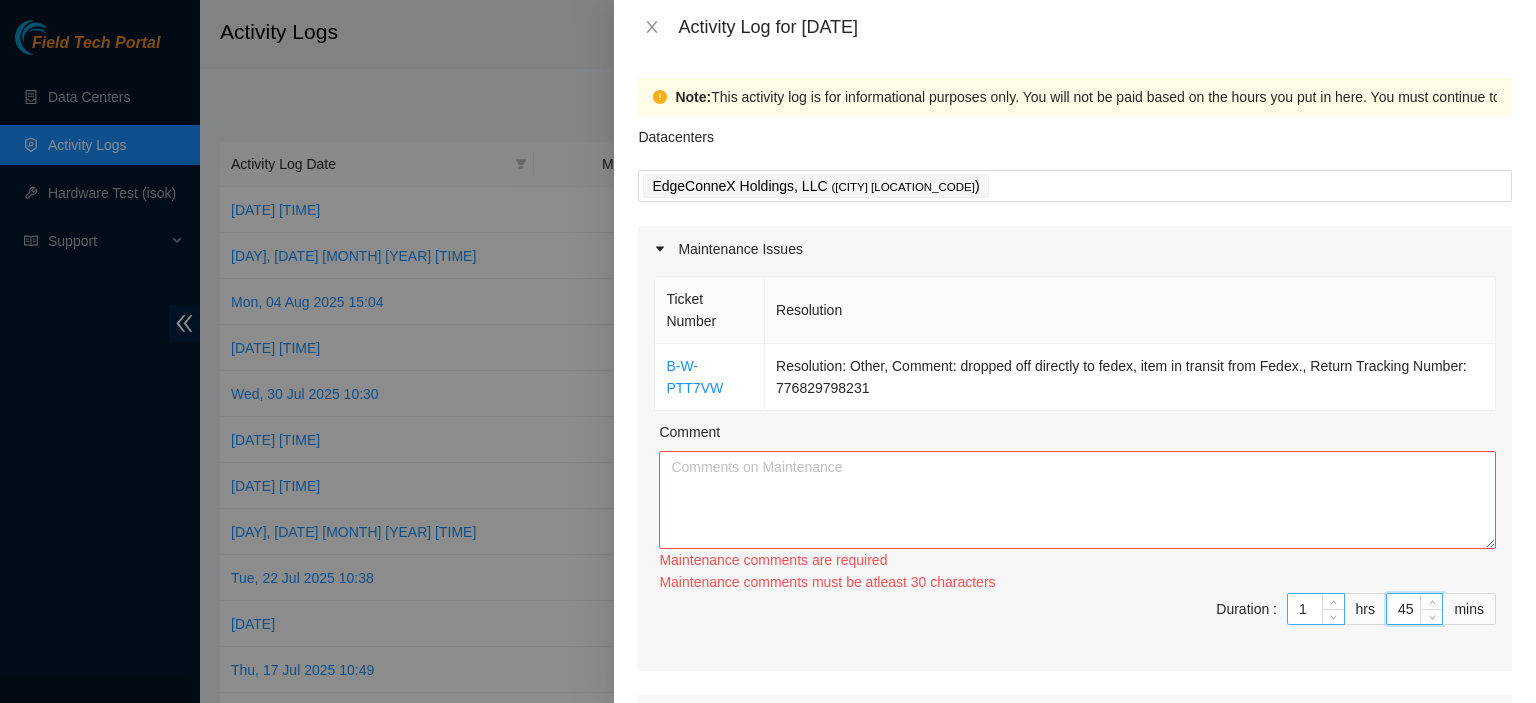 type on "45" 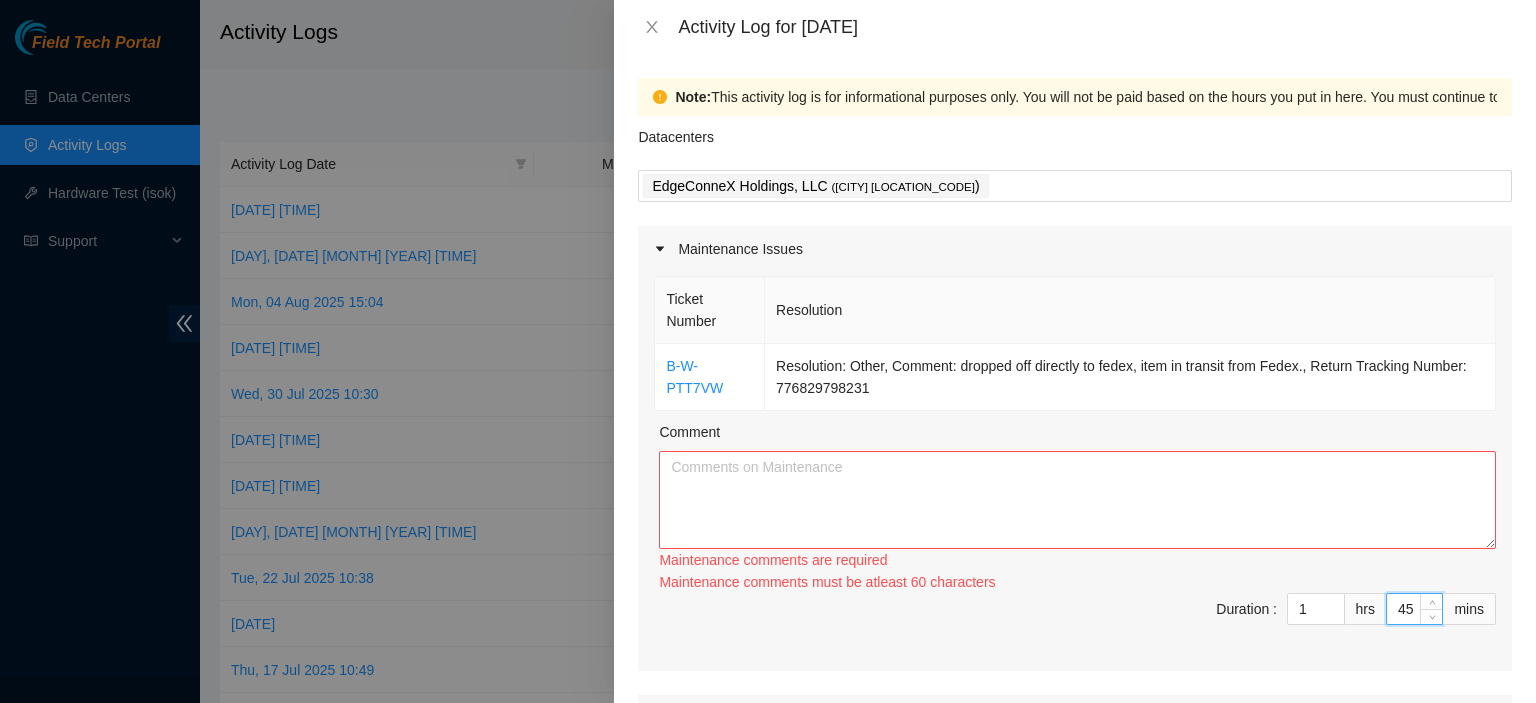 type on "45" 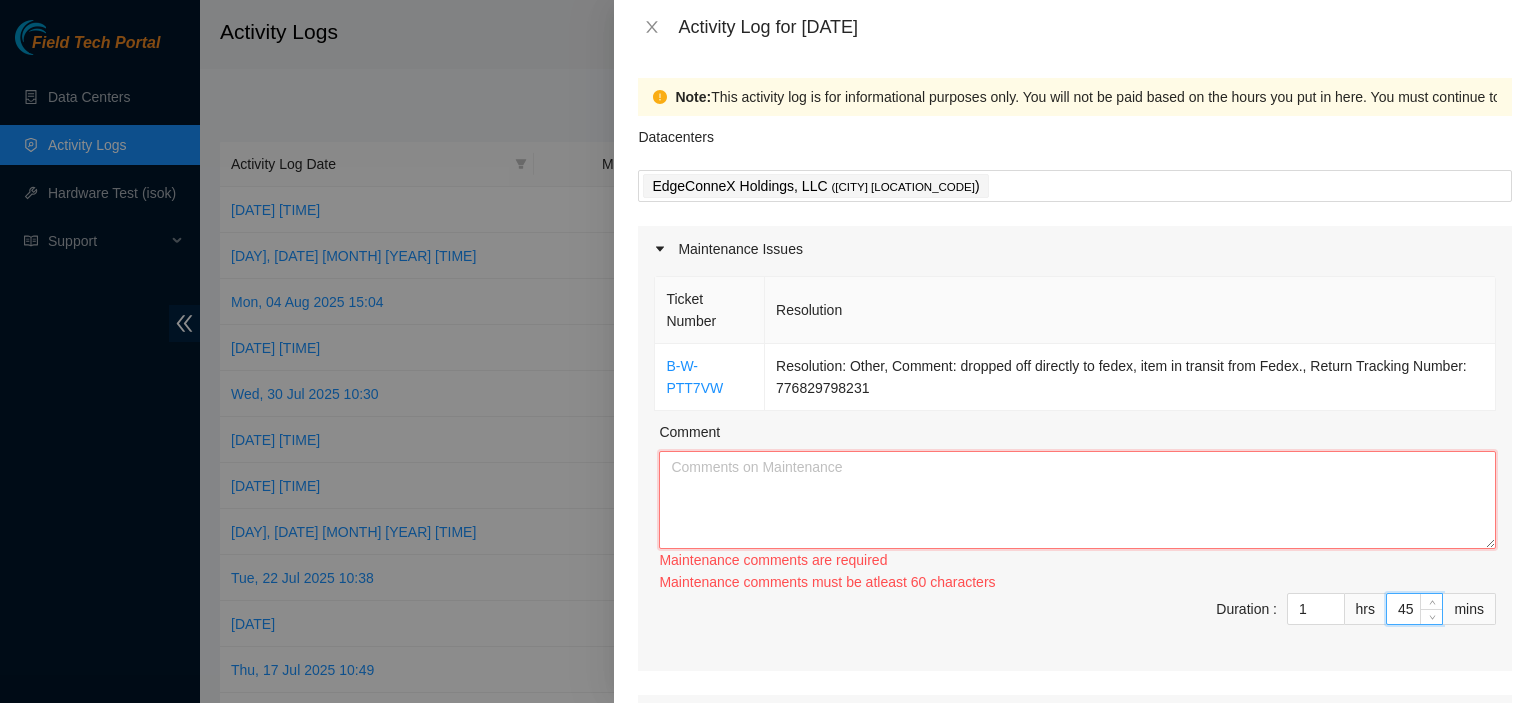 click on "Comment" at bounding box center [1077, 500] 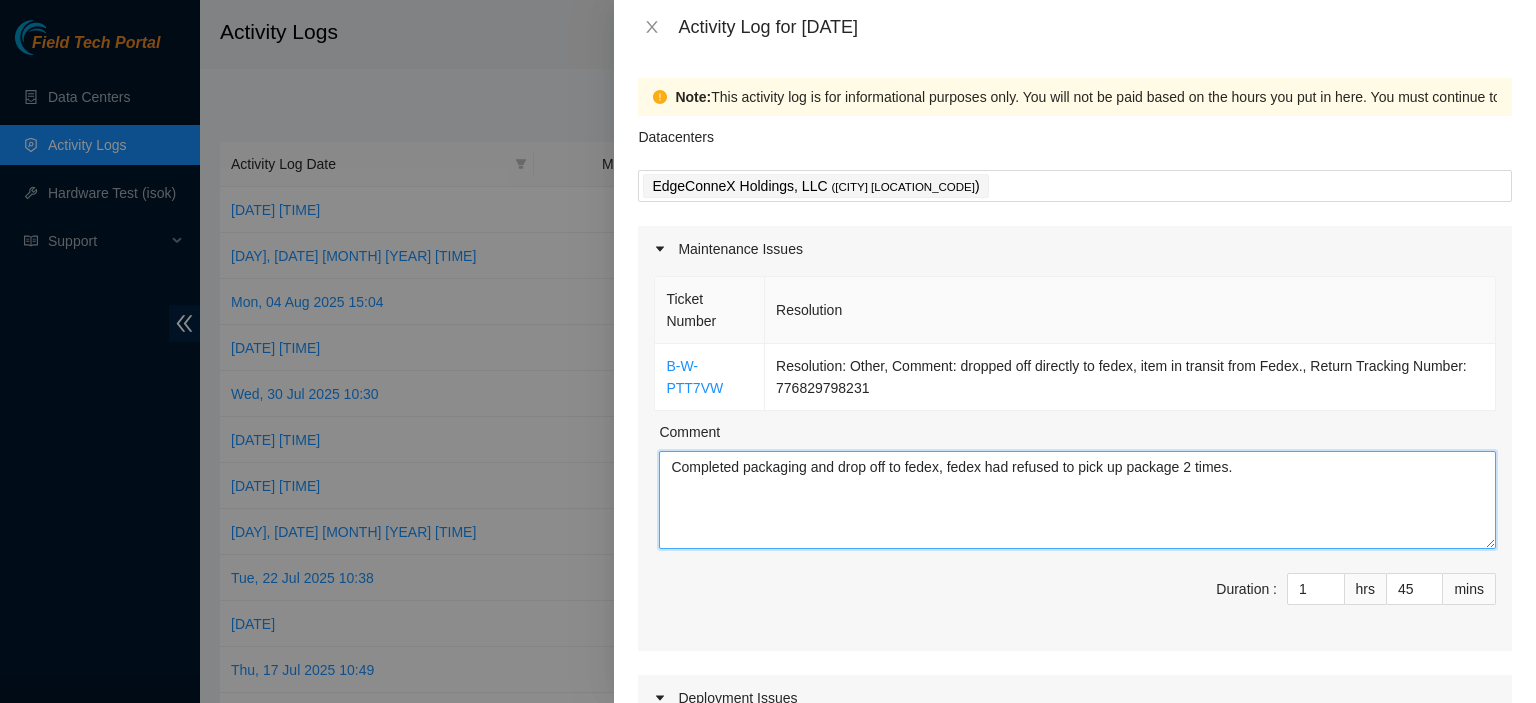type on "Completed packaging and drop off to fedex, fedex had refused to pick up package 2 times." 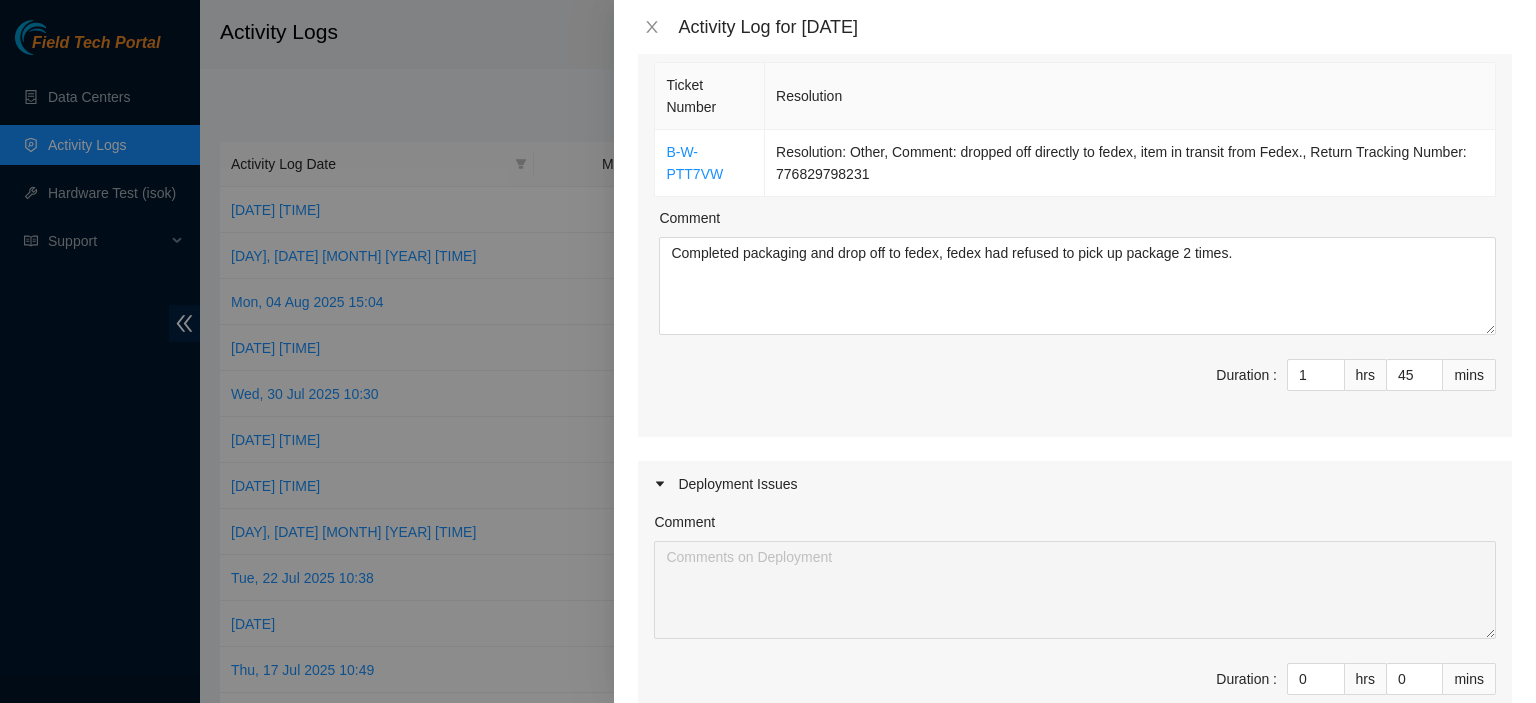 scroll, scrollTop: 236, scrollLeft: 0, axis: vertical 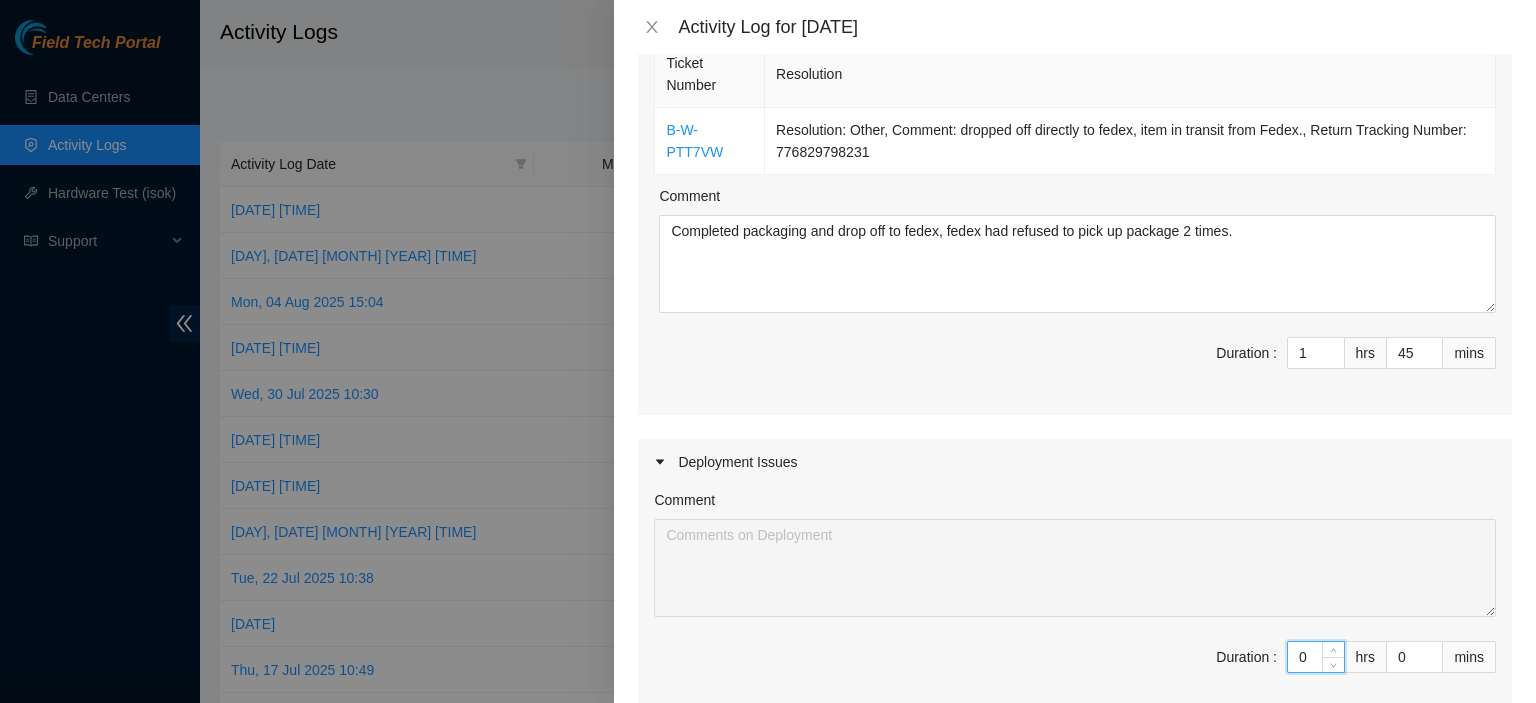 click on "0" at bounding box center [1316, 657] 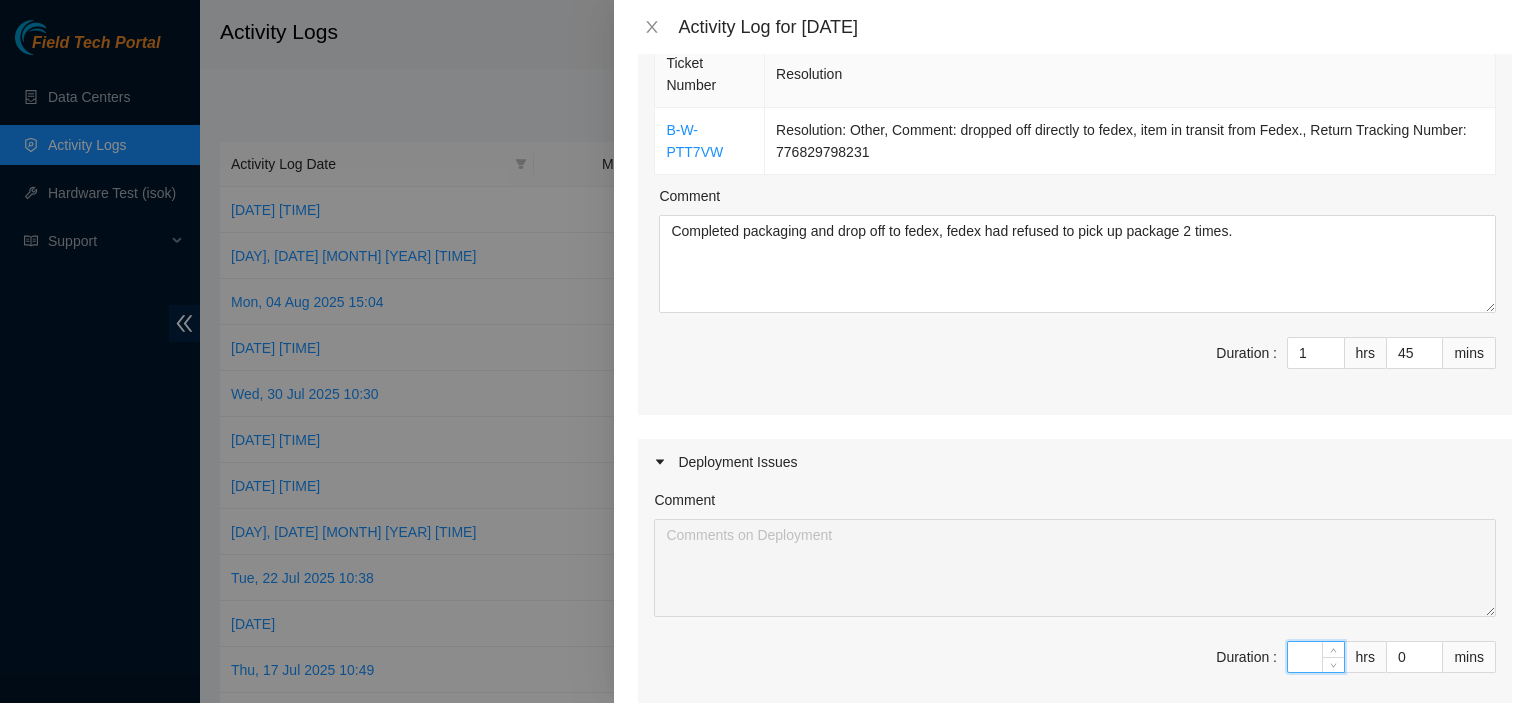 type on "6" 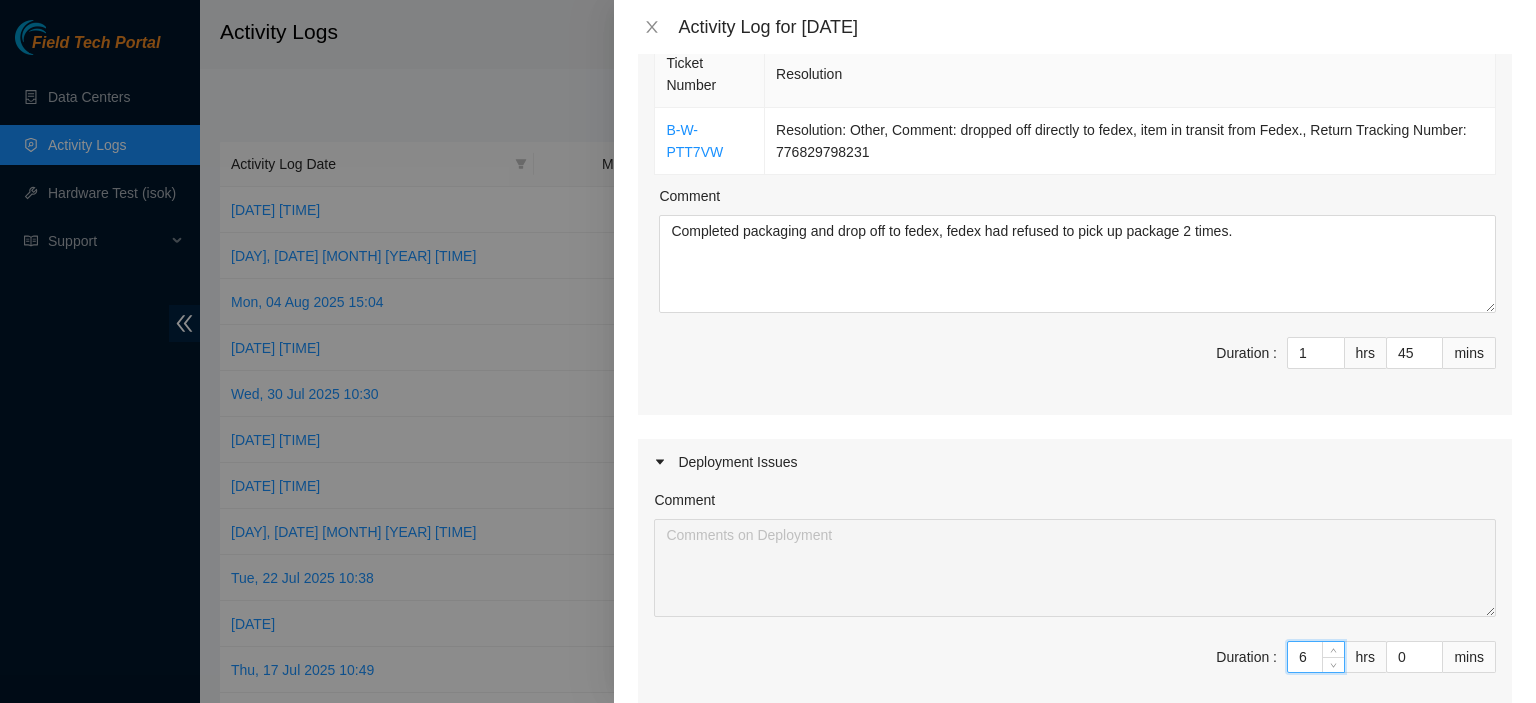 type on "7" 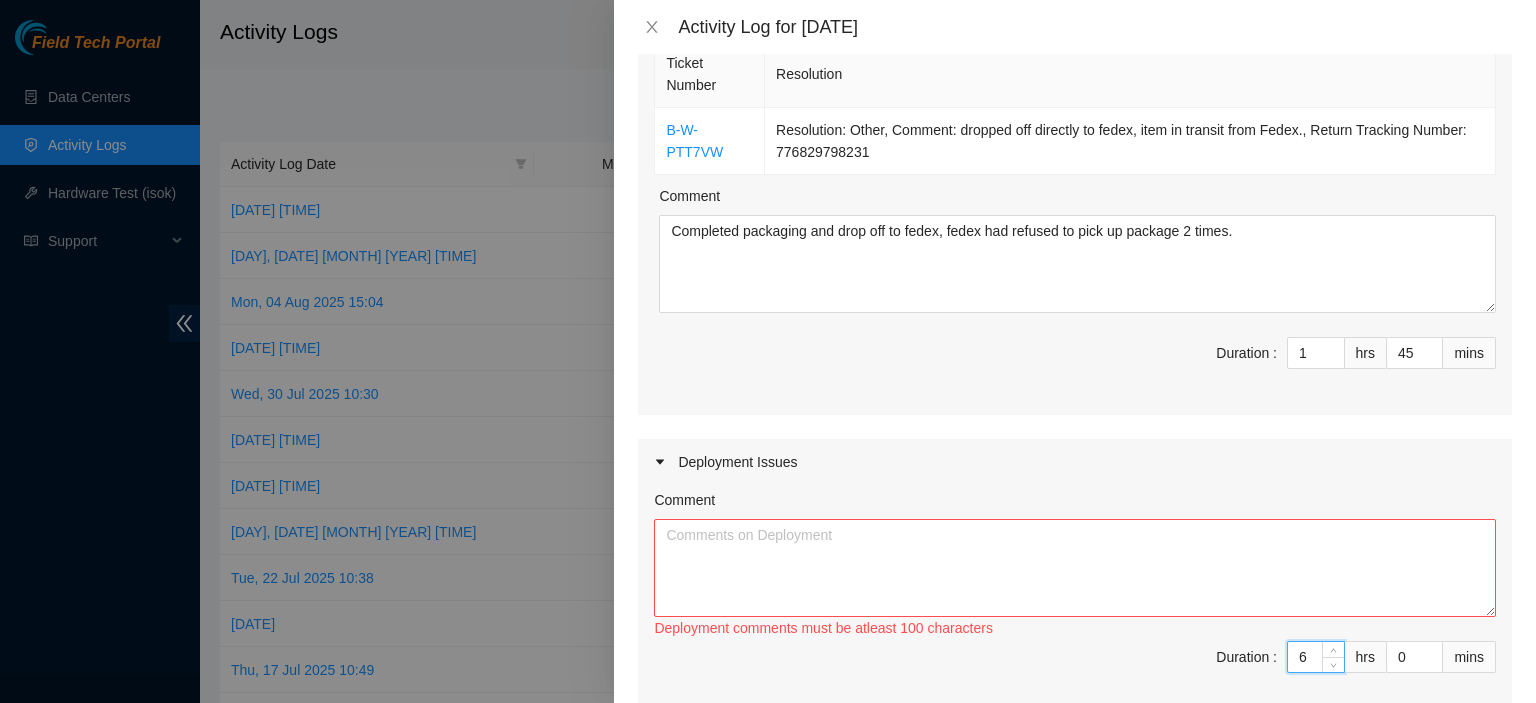 type on "6" 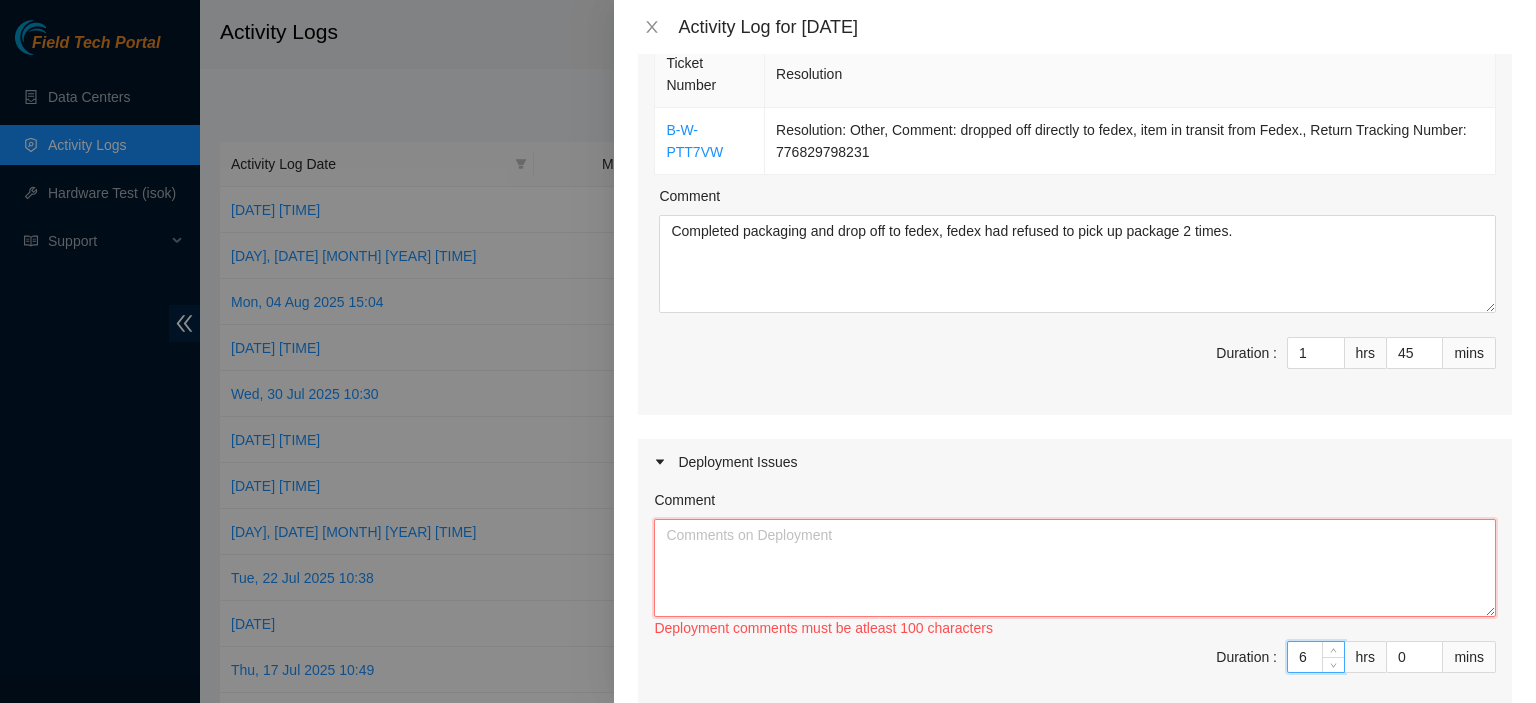 click on "Comment" at bounding box center (1075, 568) 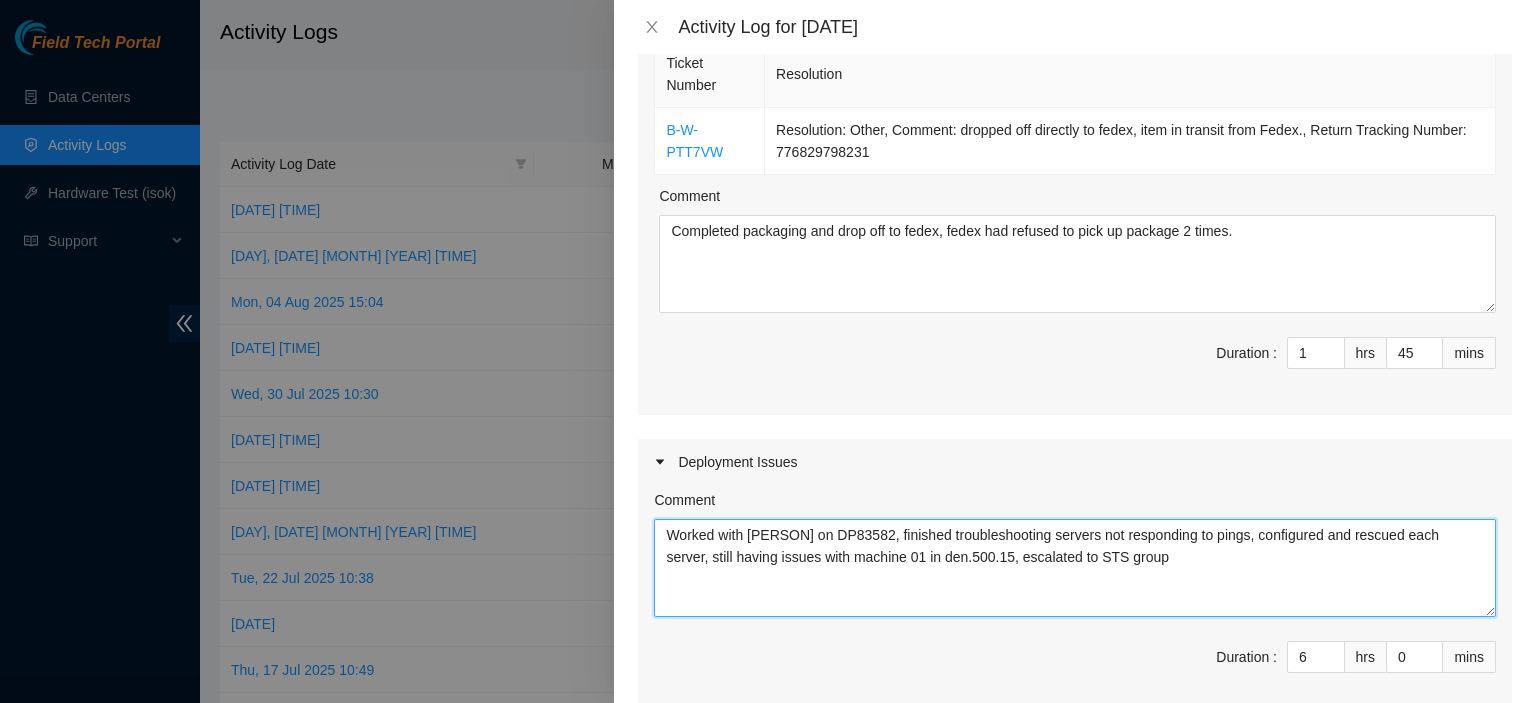 click on "Worked with [PERSON] on DP83582, finished troubleshooting servers not responding to pings, configured and rescued each server, still having issues with machine 01 in den.500.15, escalated to STS group" at bounding box center [1075, 568] 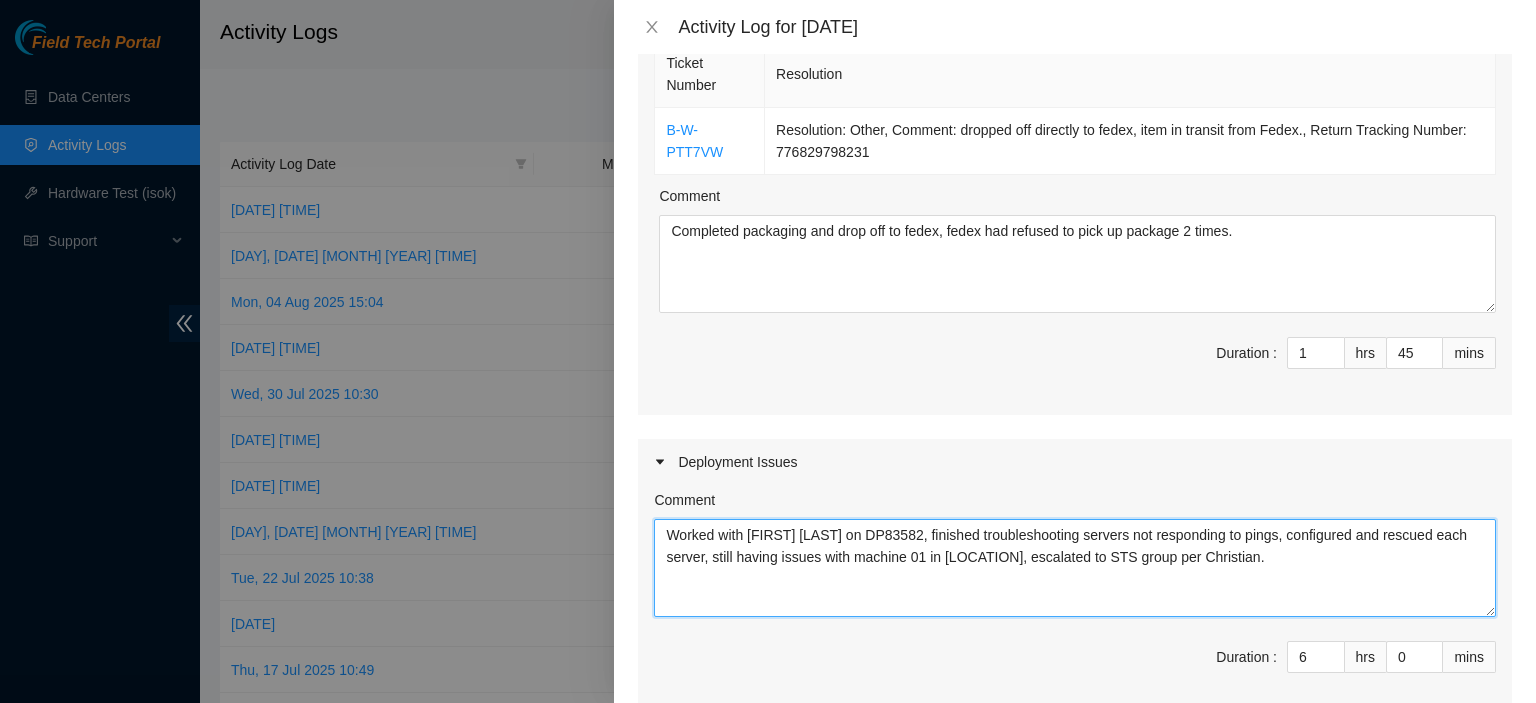 type on "Worked with [FIRST] [LAST] on DP83582, finished troubleshooting servers not responding to pings, configured and rescued each server, still having issues with machine 01 in [LOCATION], escalated to STS group per Christian." 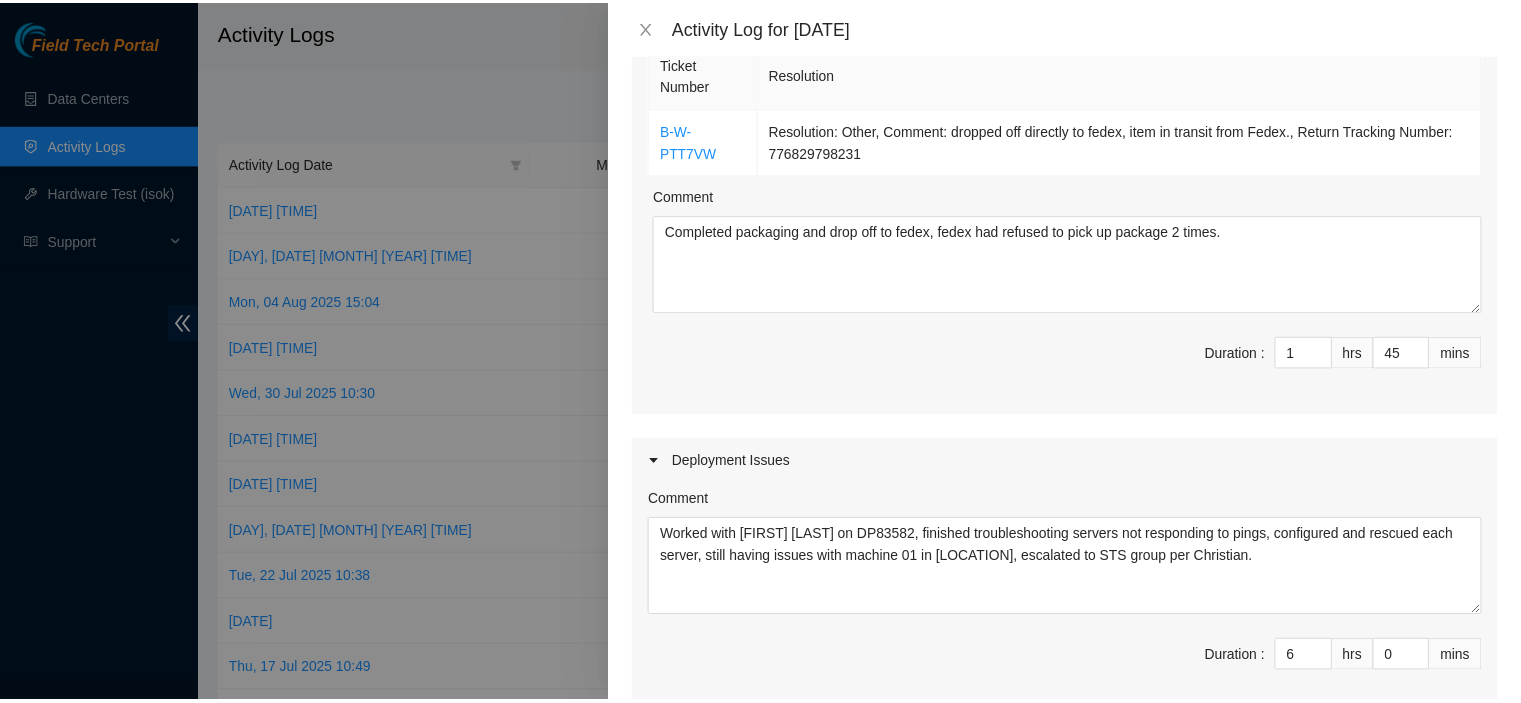 scroll, scrollTop: 770, scrollLeft: 0, axis: vertical 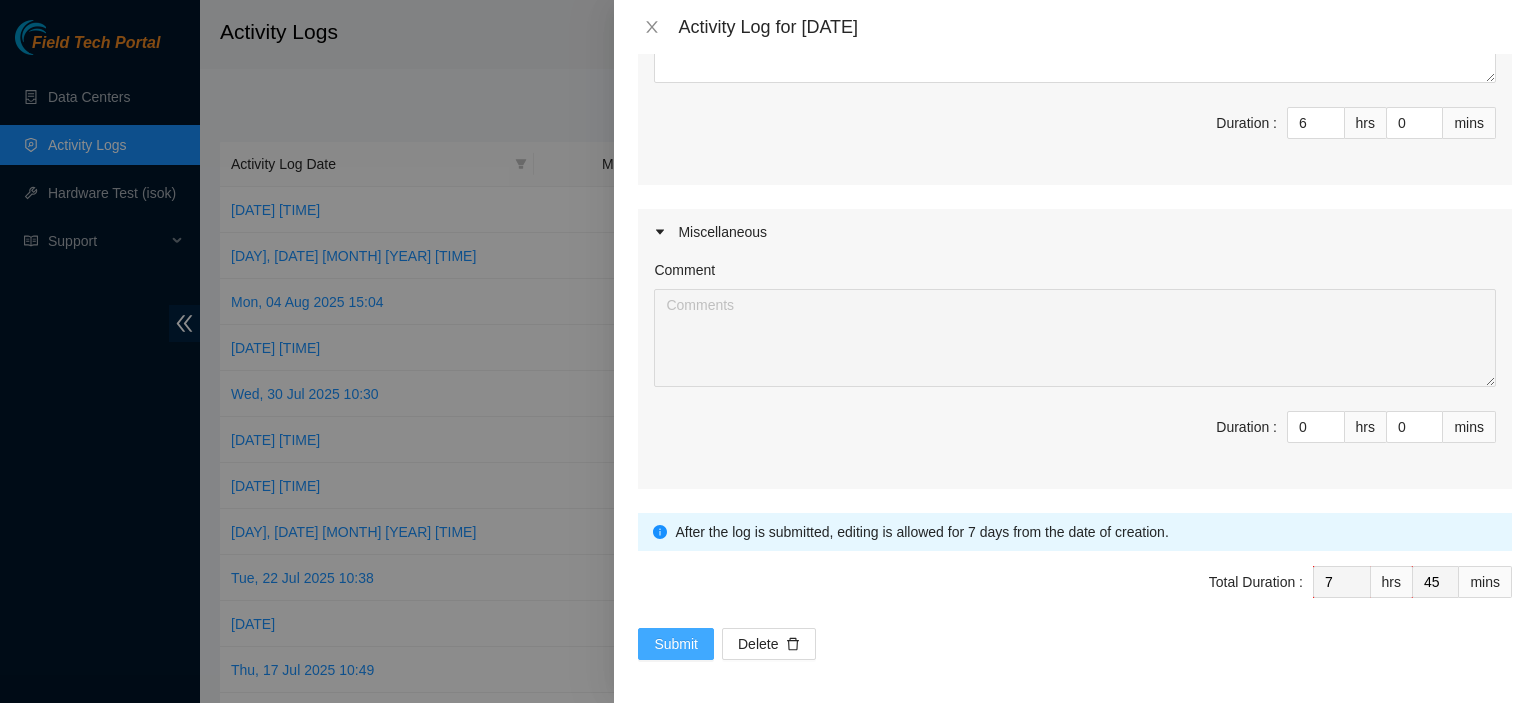 click on "Submit" at bounding box center [676, 644] 